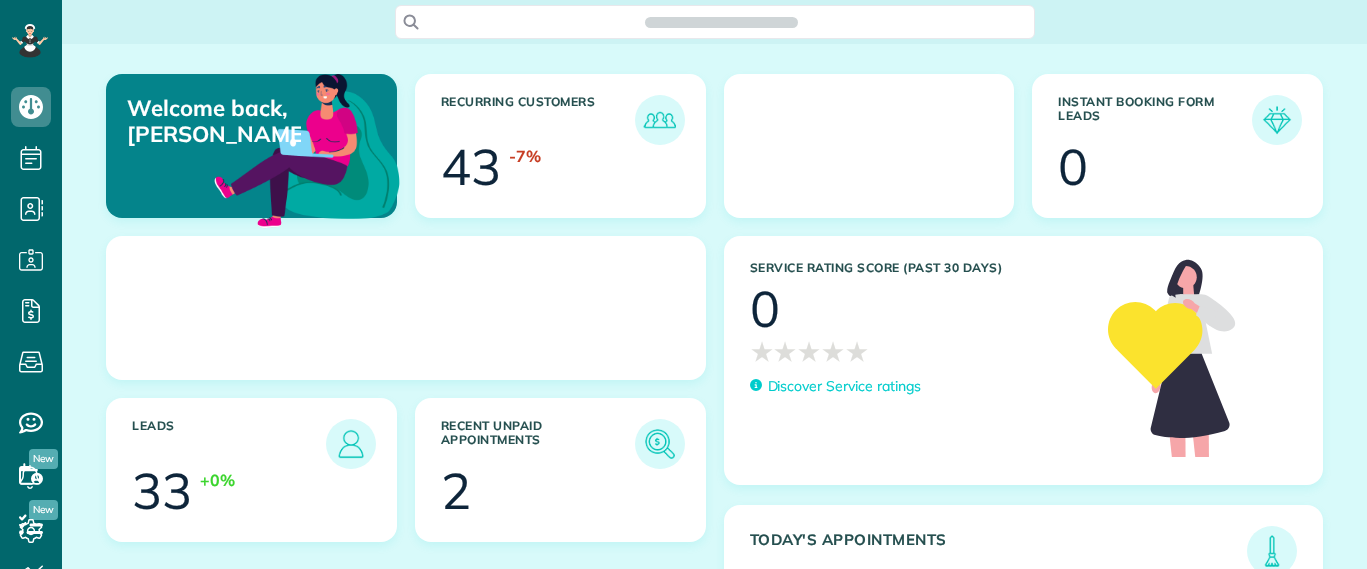 scroll, scrollTop: 0, scrollLeft: 0, axis: both 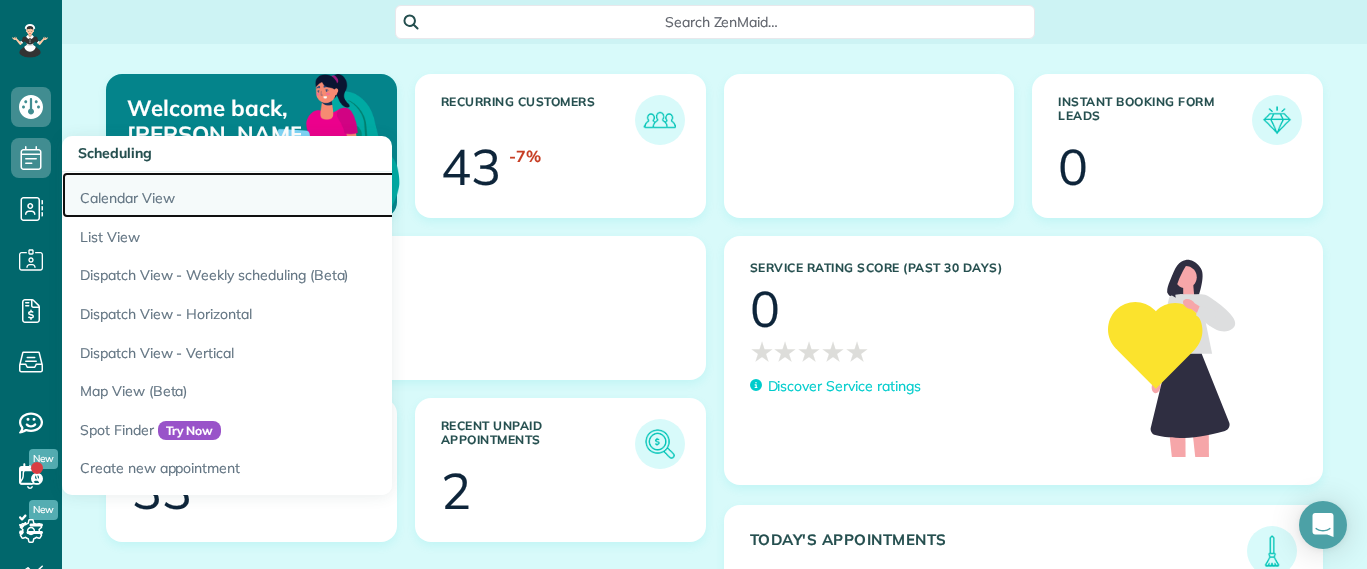click on "Calendar View" at bounding box center (312, 195) 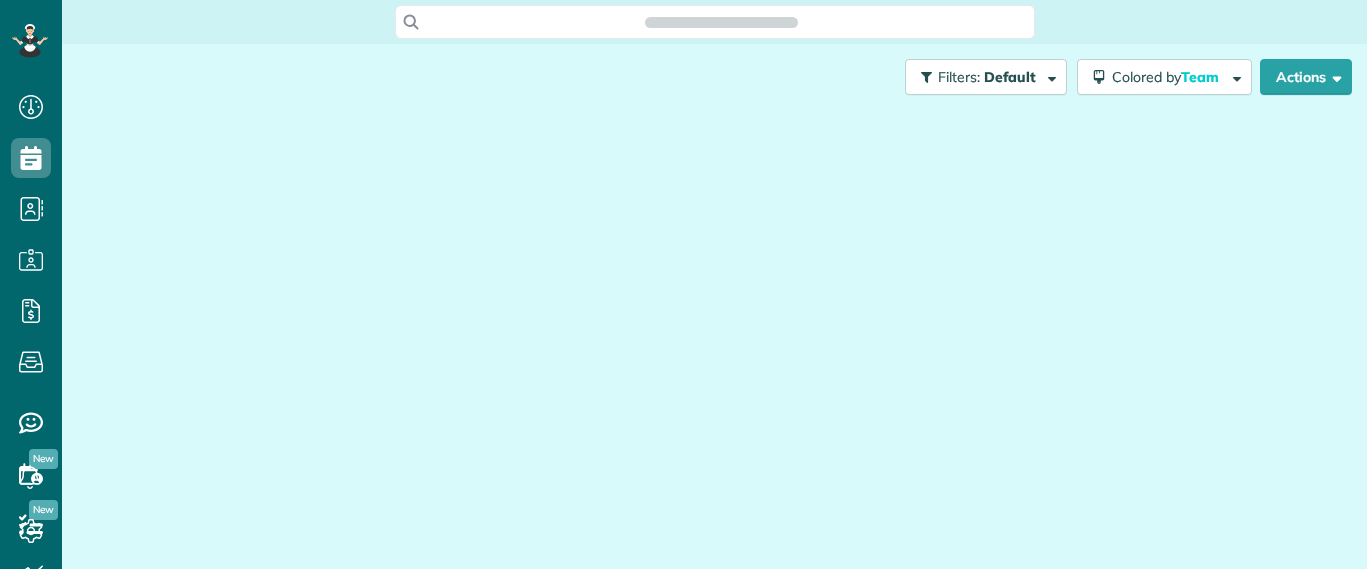 scroll, scrollTop: 0, scrollLeft: 0, axis: both 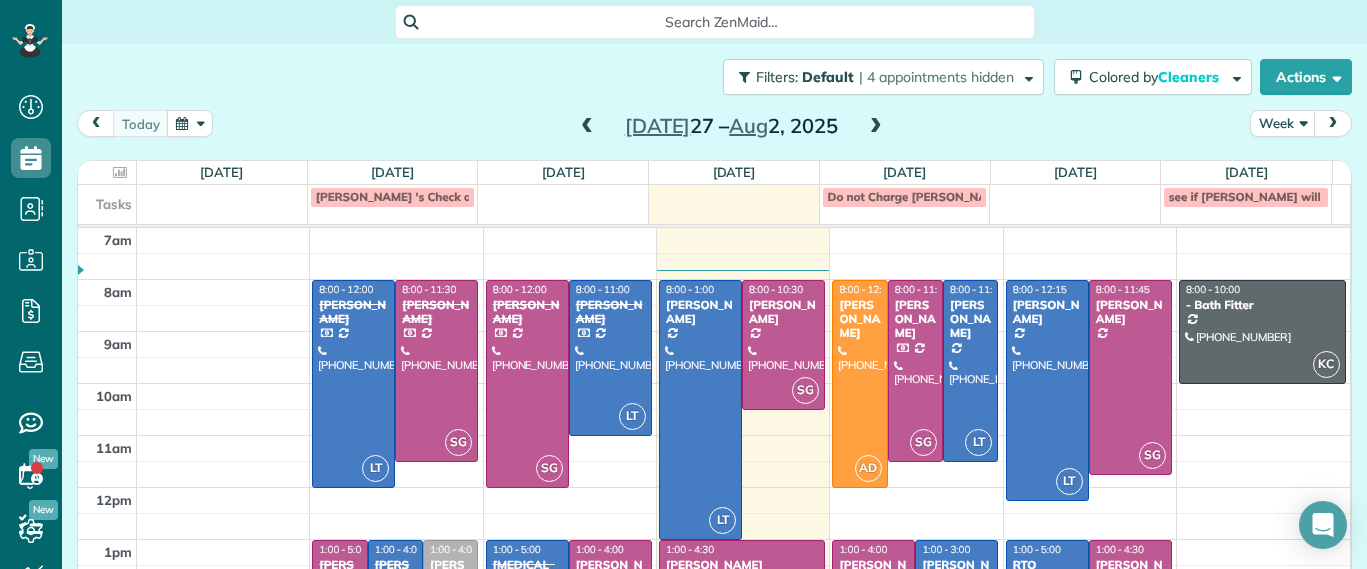 click at bounding box center (876, 127) 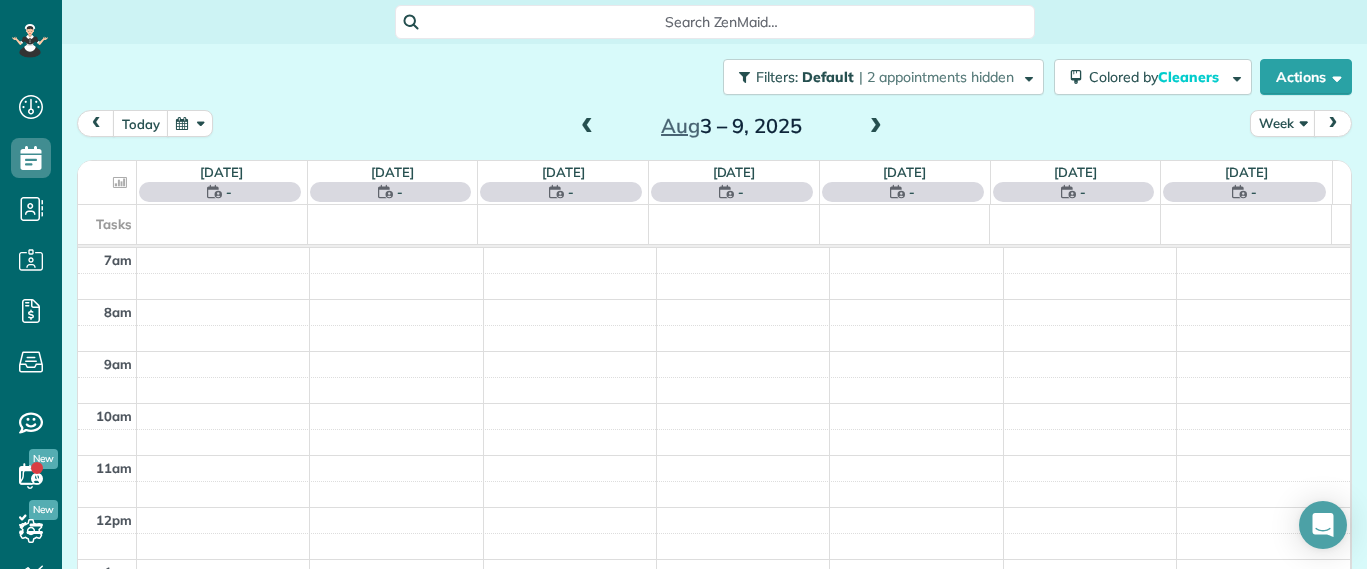 click on "Aug  3 – 9, 2025" at bounding box center [731, 126] 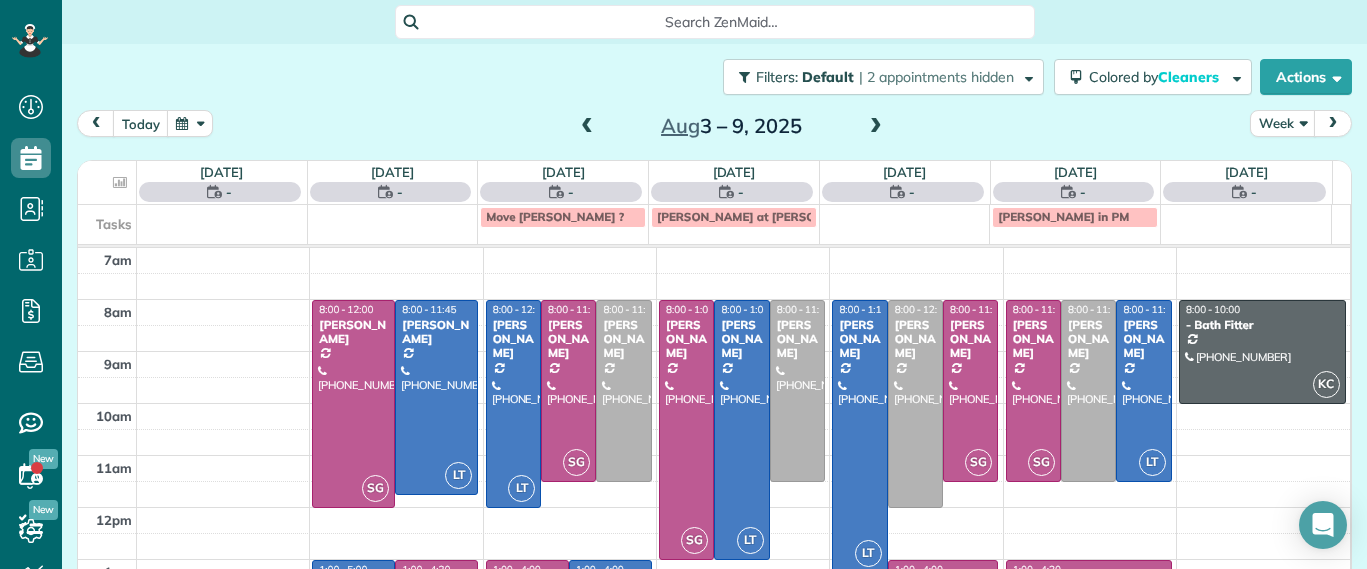 click on "Aug  3 – 9, 2025" at bounding box center [731, 126] 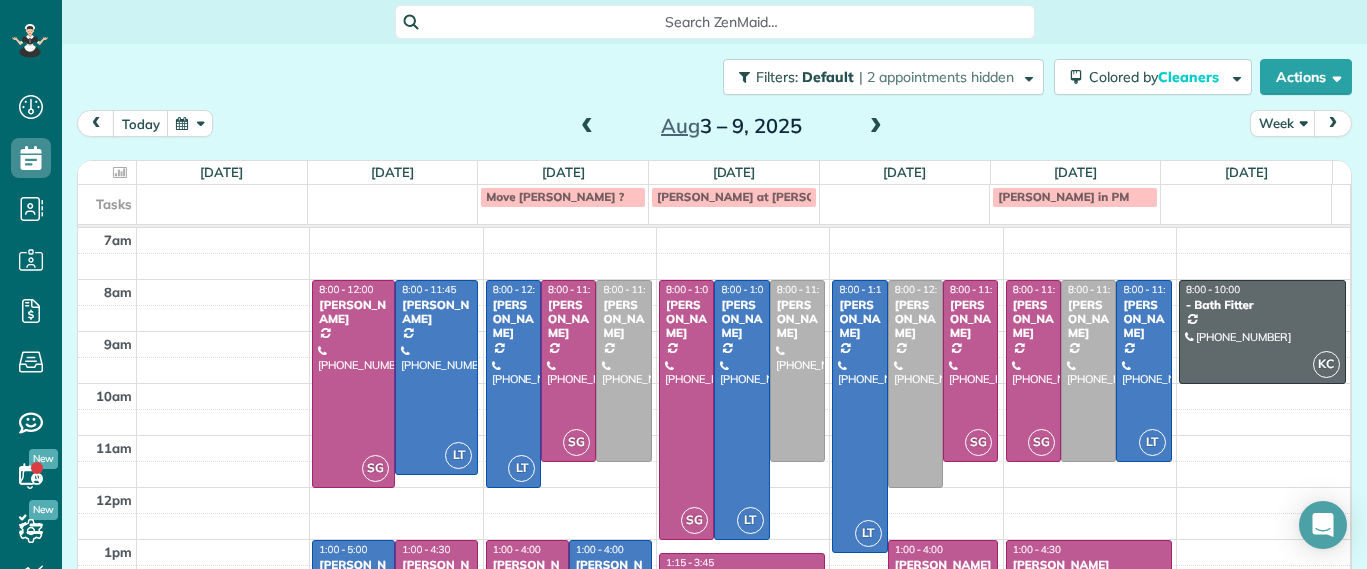click at bounding box center [876, 127] 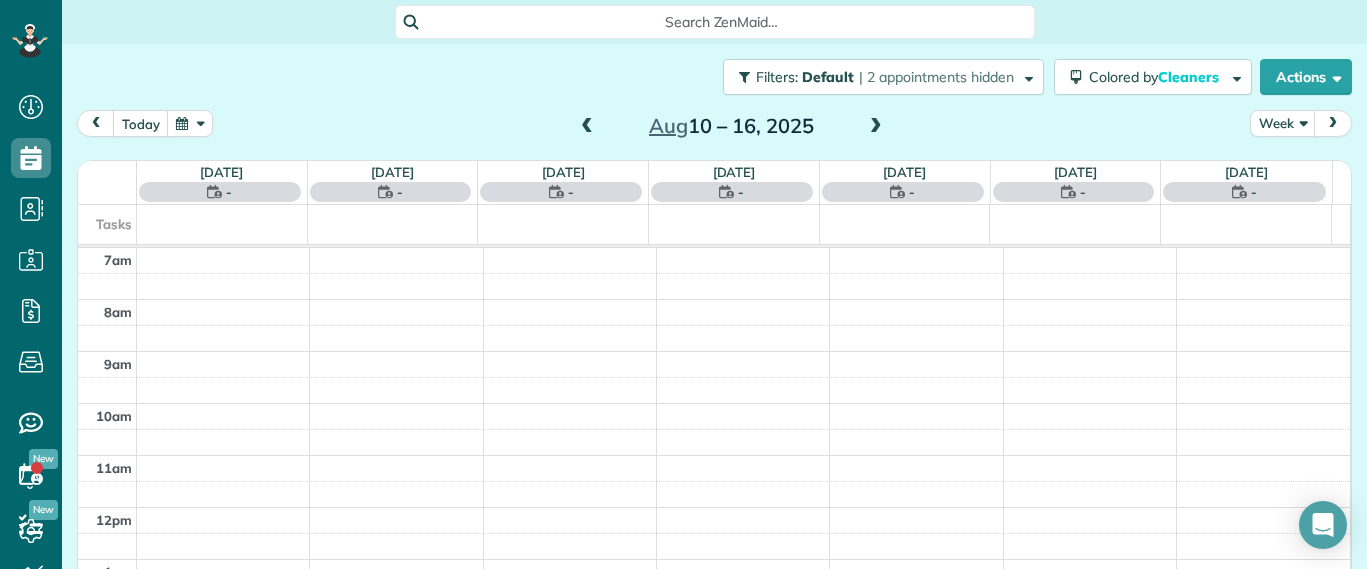 click at bounding box center [876, 127] 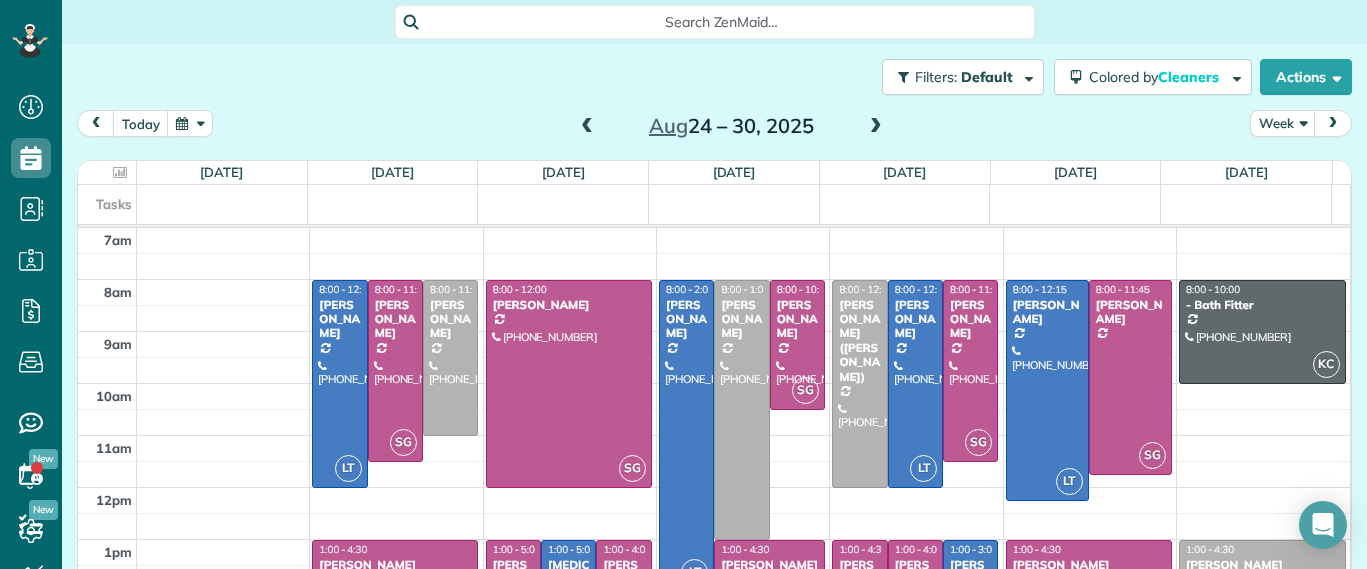 click at bounding box center [744, 293] 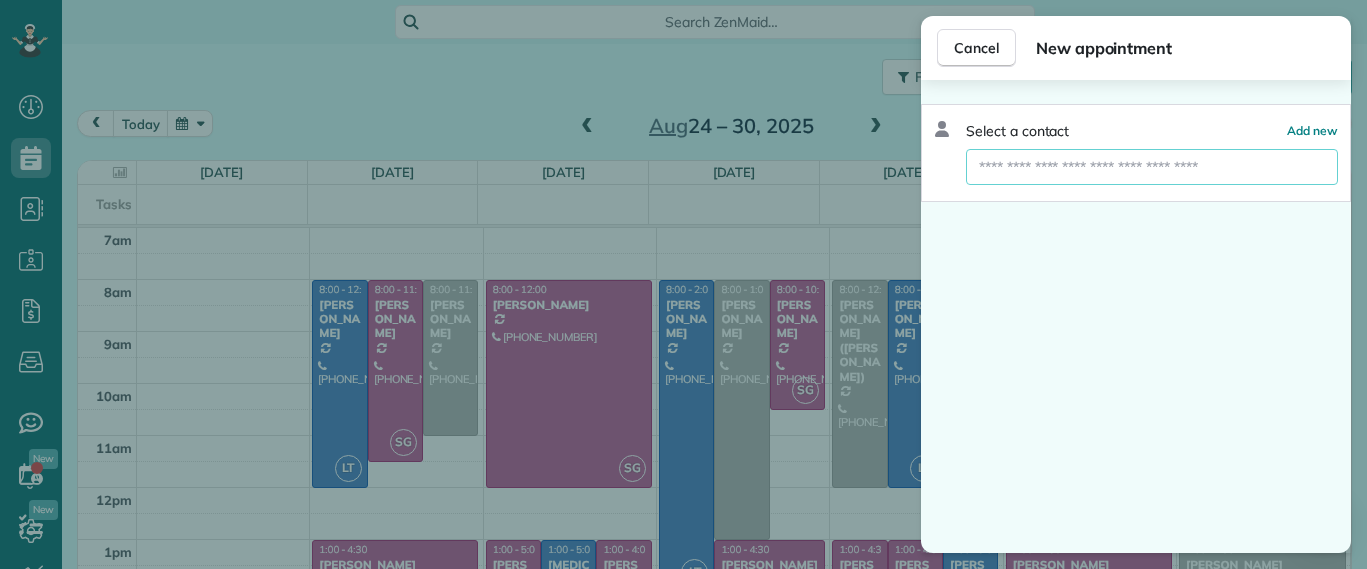 click at bounding box center (1152, 167) 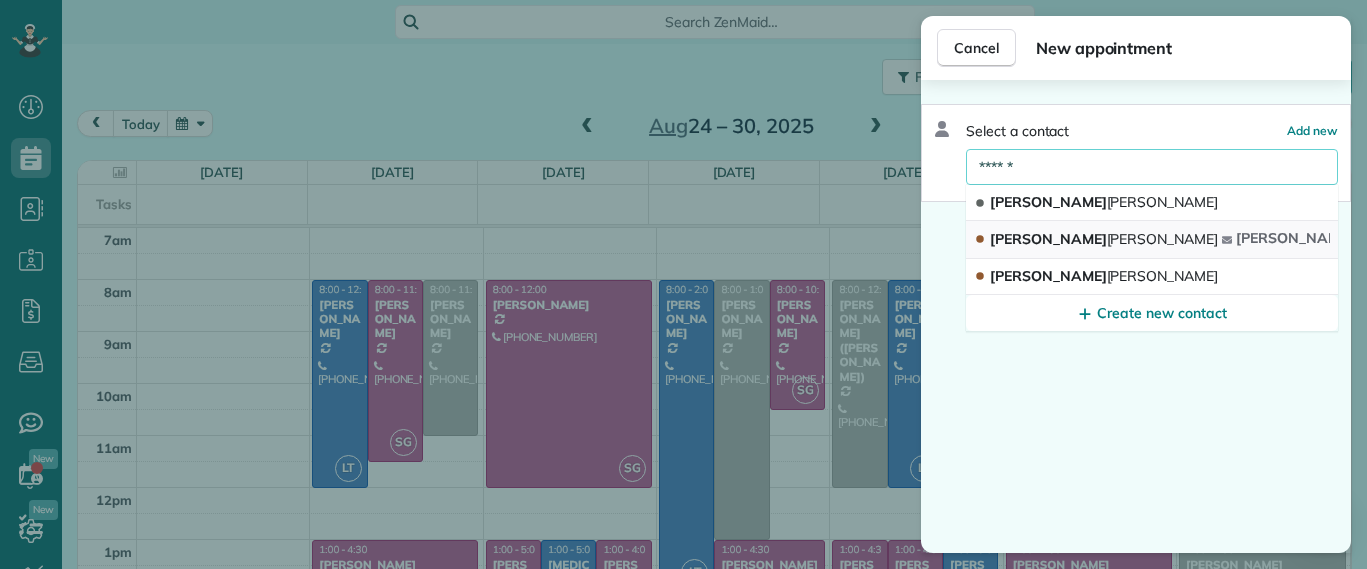 type on "******" 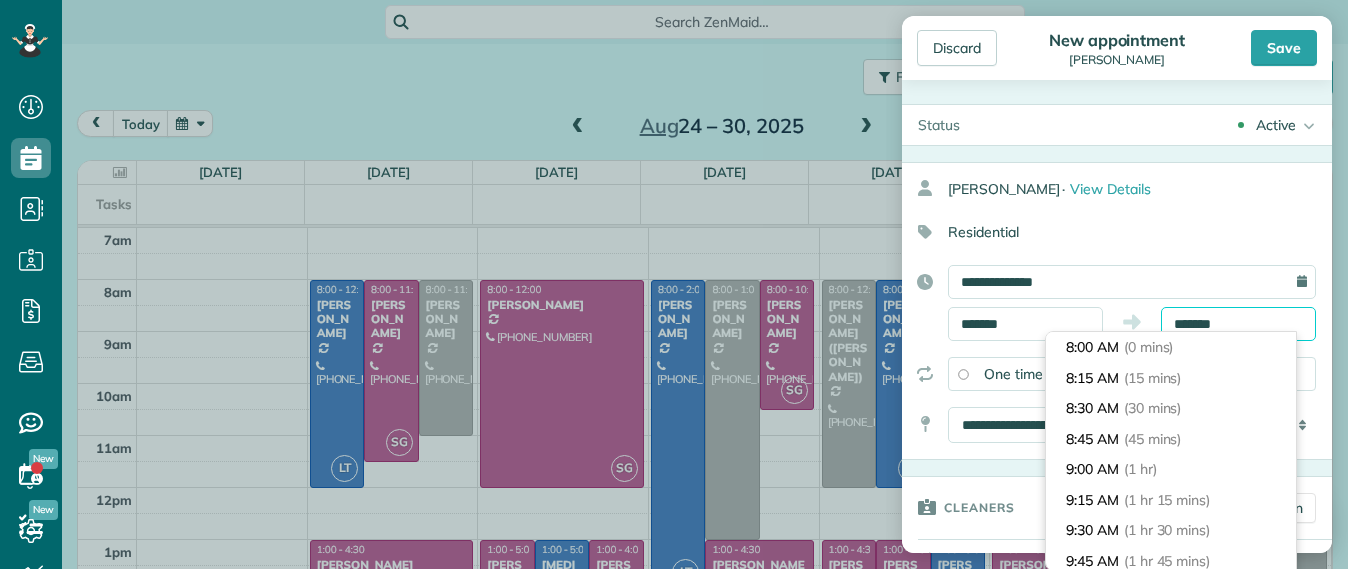 click on "Dashboard
Scheduling
Calendar View
List View
Dispatch View - Weekly scheduling (Beta)" at bounding box center (674, 284) 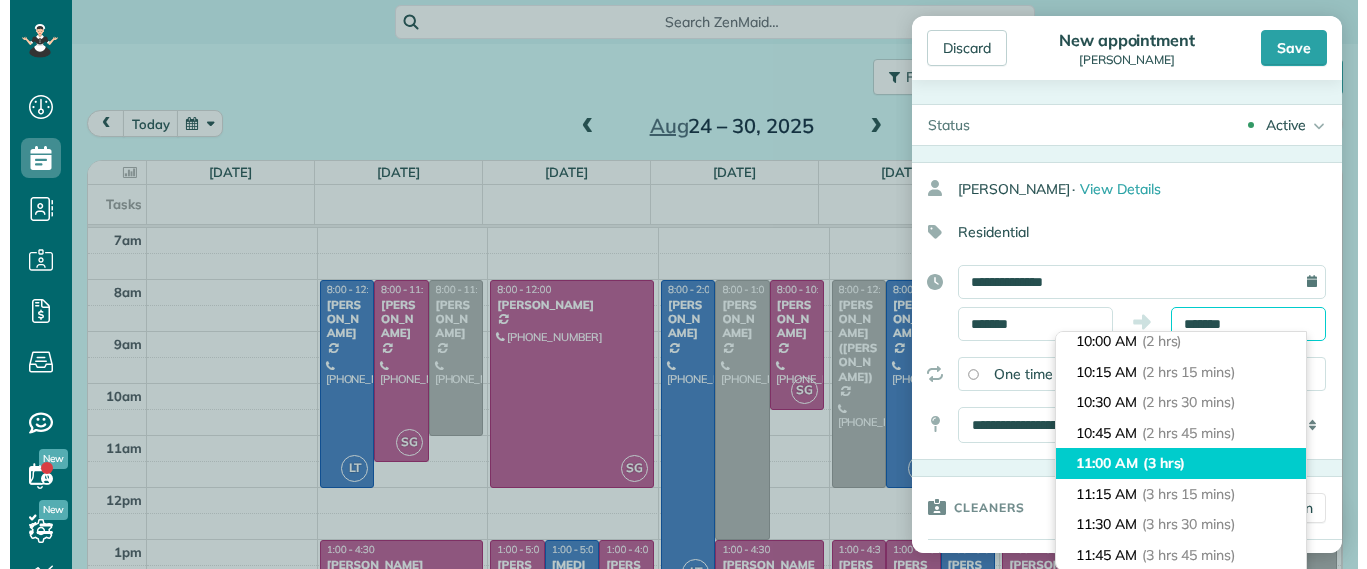 scroll, scrollTop: 375, scrollLeft: 0, axis: vertical 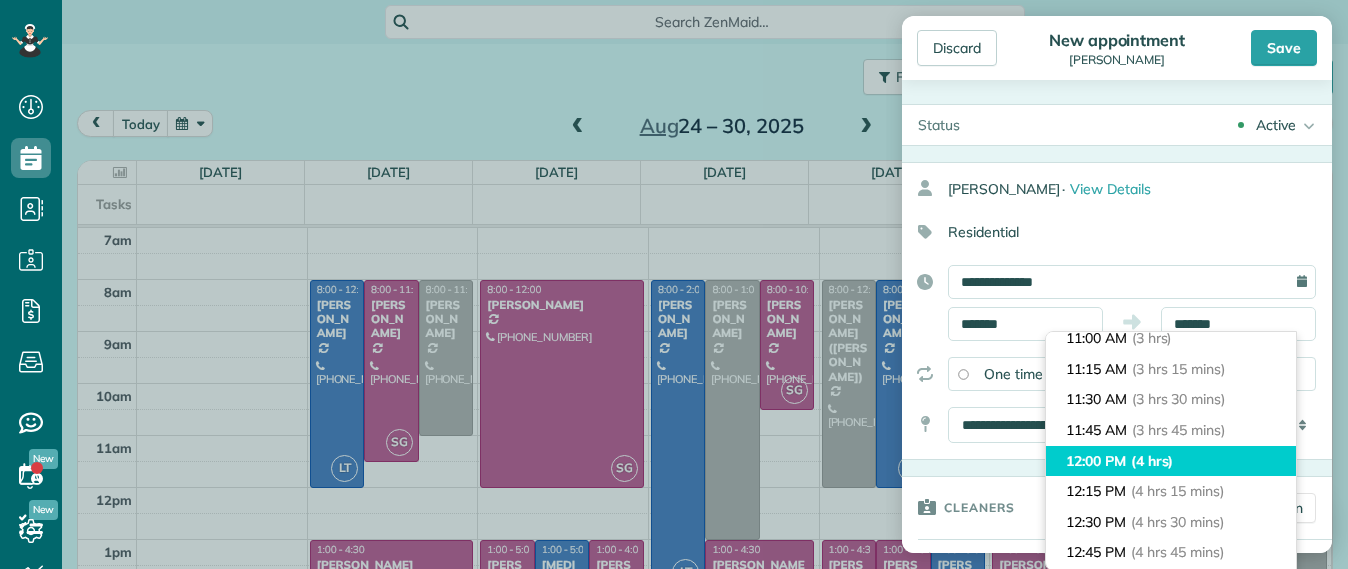 type on "********" 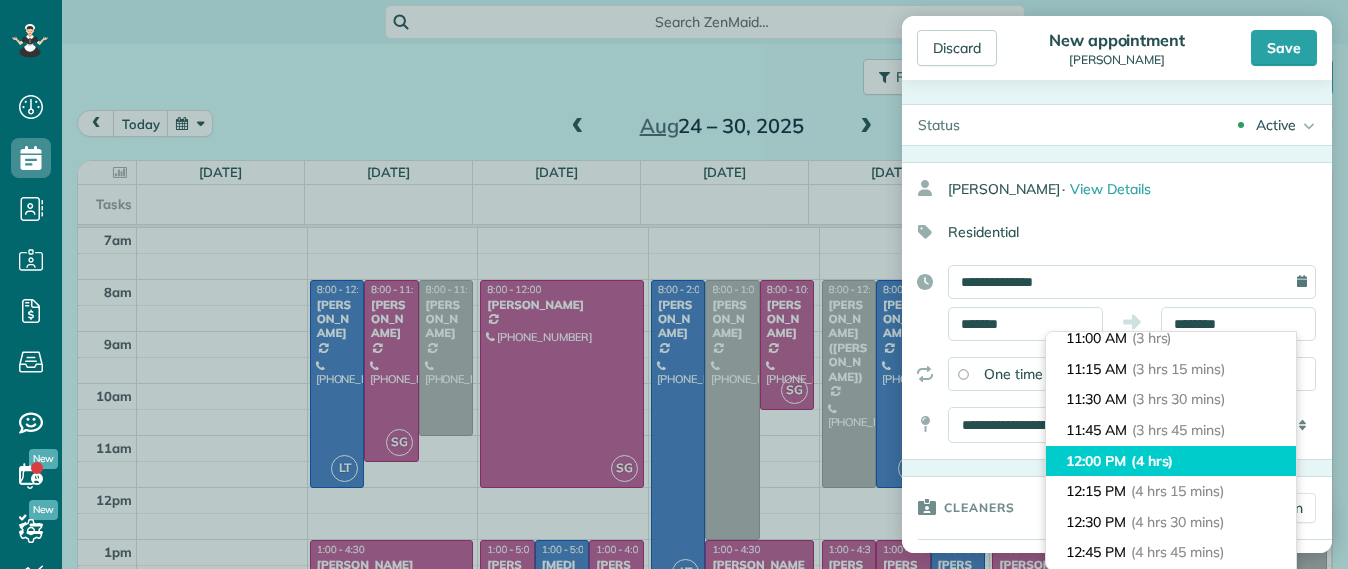 click on "(4 hrs)" at bounding box center (1152, 461) 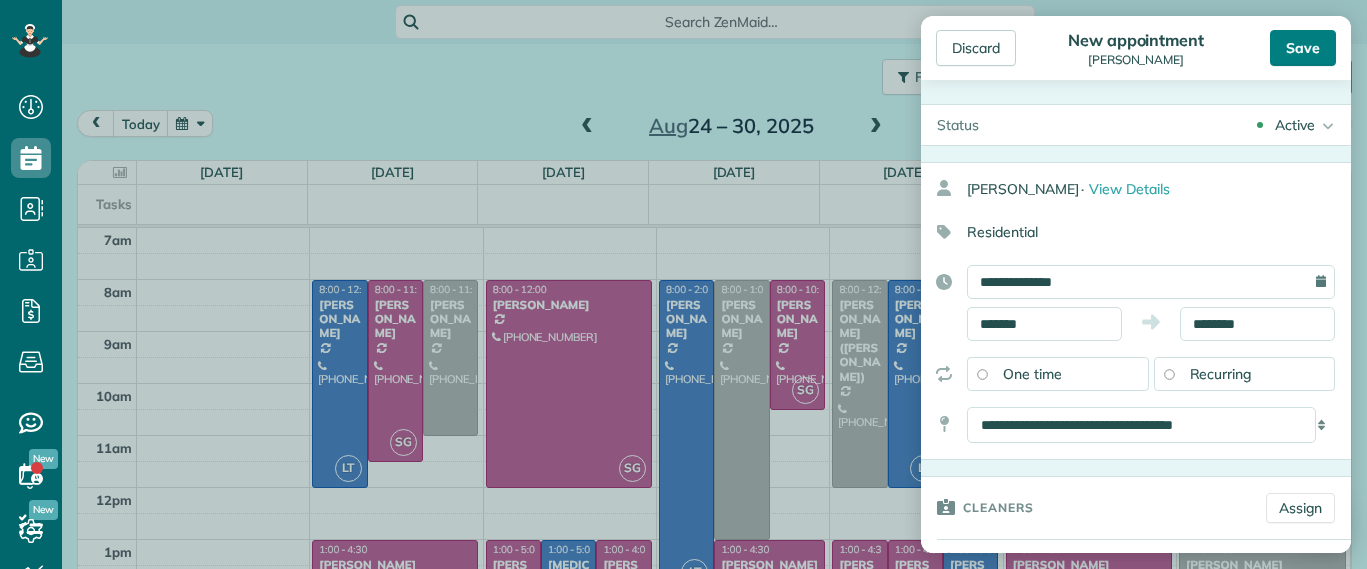 click on "Save" at bounding box center (1303, 48) 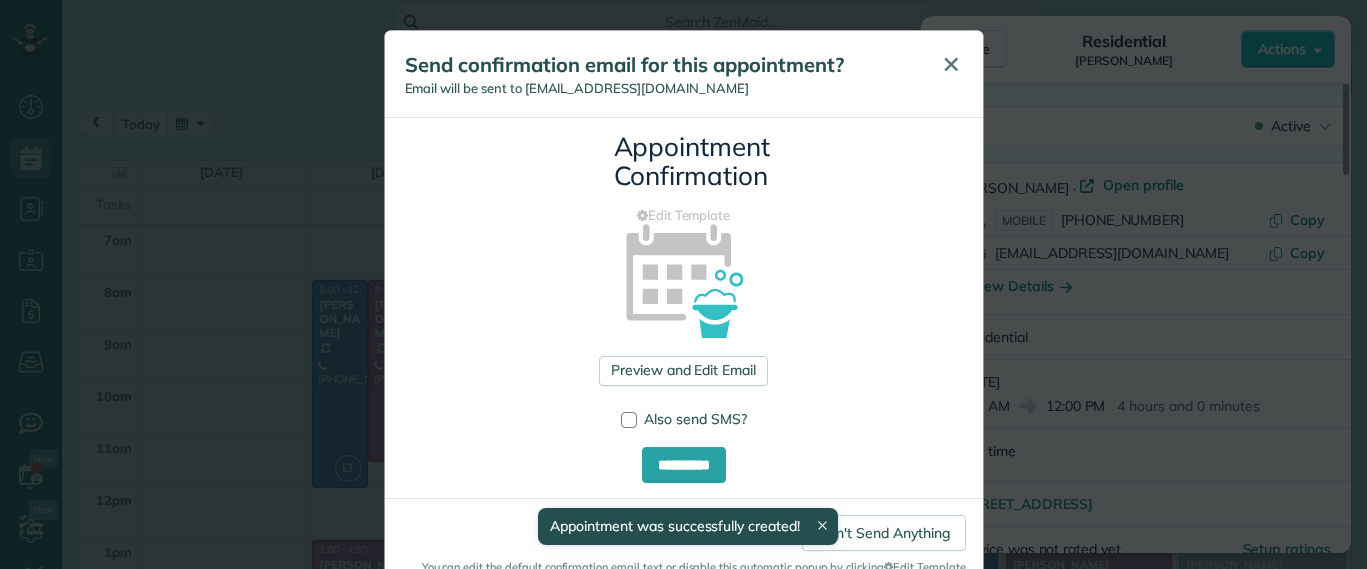 click on "✕" at bounding box center [951, 64] 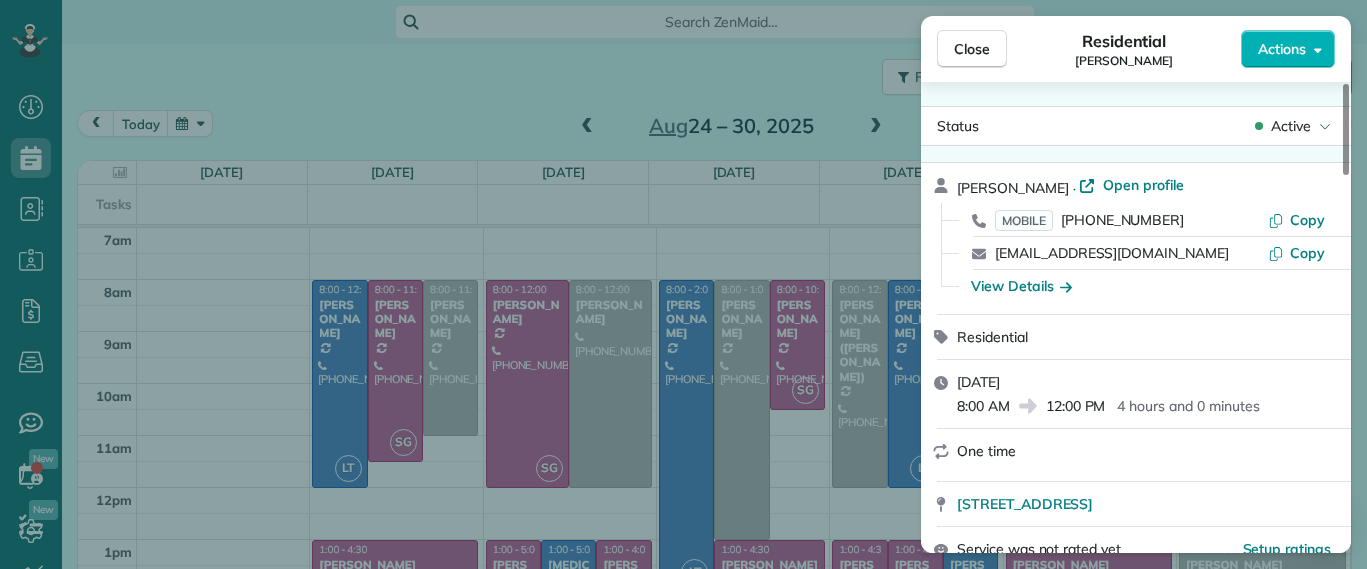 click on "Close Residential John Miller Actions Status Active John Miller · Open profile MOBILE (804) 938-0280 Copy johnmiller9609@gmail.com Copy View Details Residential Tuesday, August 26, 2025 8:00 AM 12:00 PM 4 hours and 0 minutes One time 8603 Warrenton Drive Richmond VA 23229 Service was not rated yet Setup ratings Cleaners Time in and out Assign Invite Cleaners No cleaners assigned yet Checklist Try Now Keep this appointment up to your standards. Stay on top of every detail, keep your cleaners organised, and your client happy. Assign a checklist Watch a 5 min demo Billing Billing actions Service Service Price (1x $0.00) $0.00 Add an item Overcharge $0.00 Discount $0.00 Coupon discount - Primary tax - Secondary tax - Total appointment price $0.00 Tips collected $0.00 Mark as paid Total including tip $0.00 Get paid online in no-time! Send an invoice and reward your cleaners with tips Charge customer credit card Appointment custom fields Man Hours - Type of Cleaning  - Reason for Skip - Hidden from cleaners Notes" at bounding box center [683, 284] 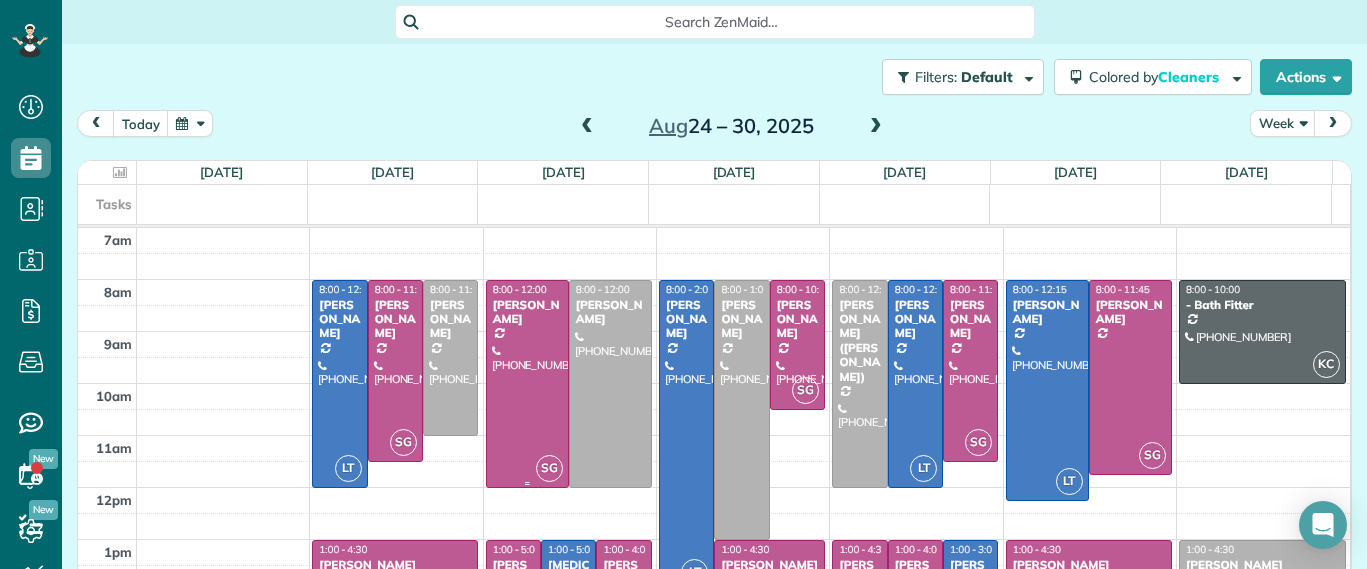 click at bounding box center (527, 384) 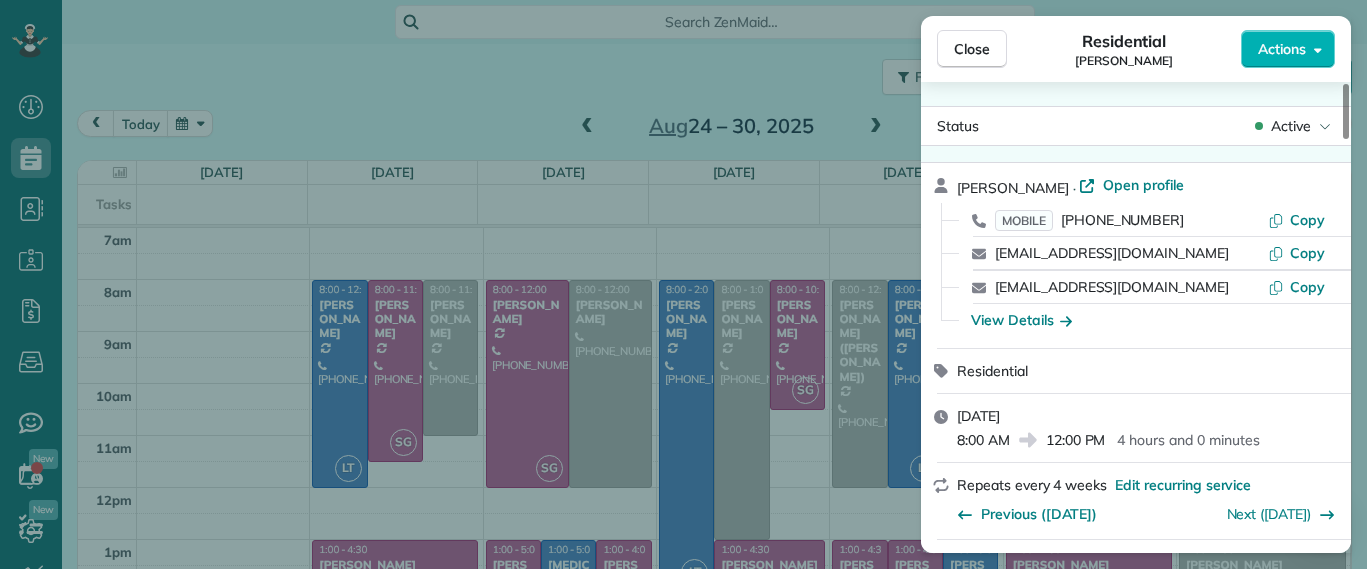 click on "Close Residential Bryan Killian Actions Status Active Bryan Killian · Open profile MOBILE (804) 337-0336 Copy hpnichols7@gmail.com Copy bkillian@liberty.edu Copy View Details Residential Tuesday, August 26, 2025 8:00 AM 12:00 PM 4 hours and 0 minutes Repeats every 4 weeks Edit recurring service Previous (Jul 29) Next (Sep 23) 7730 Belmont Stakes Drive Midlothian VA 23112 Service was not rated yet Setup ratings Cleaners Time in and out Assign Invite Cleaners Sophie   Gibbs 8:00 AM 12:00 PM Checklist Try Now Keep this appointment up to your standards. Stay on top of every detail, keep your cleaners organised, and your client happy. Assign a checklist Watch a 5 min demo Billing Billing actions Service Service Price (1x $204.00) $204.00 Add an item Overcharge $0.00 Discount $0.00 Coupon discount - Primary tax - Secondary tax - Total appointment price $204.00 Tips collected $0.00 Unpaid Mark as paid Total including tip $204.00 Get paid online in no-time! Send an invoice and reward your cleaners with tips - Notes" at bounding box center (683, 284) 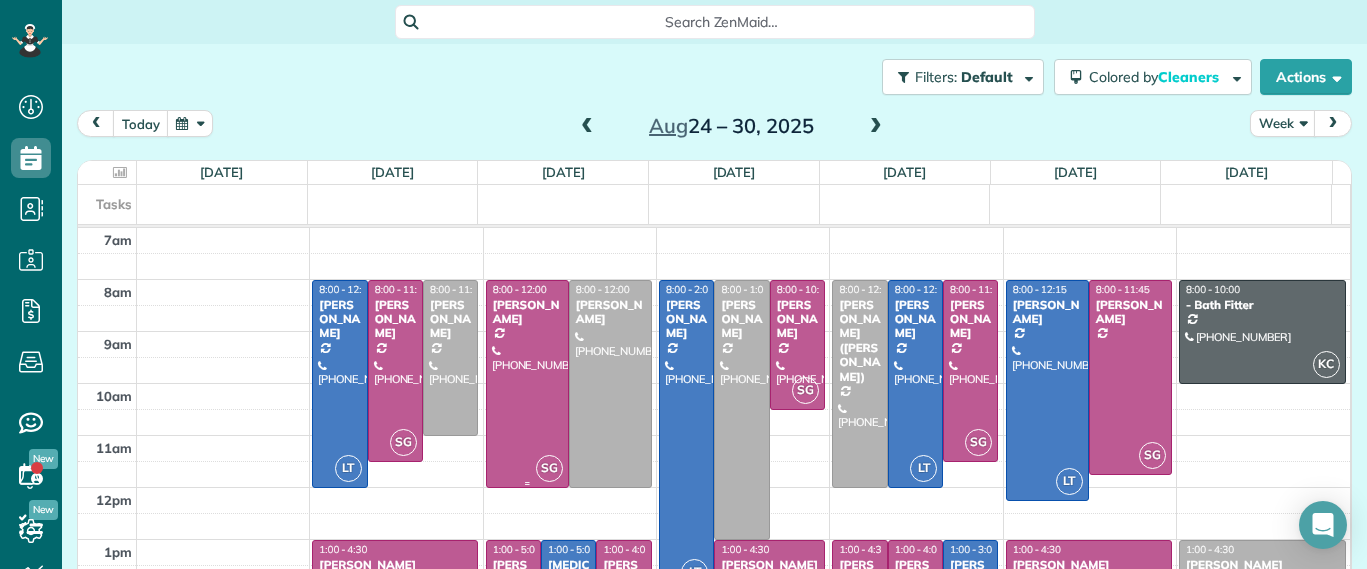 click at bounding box center (527, 384) 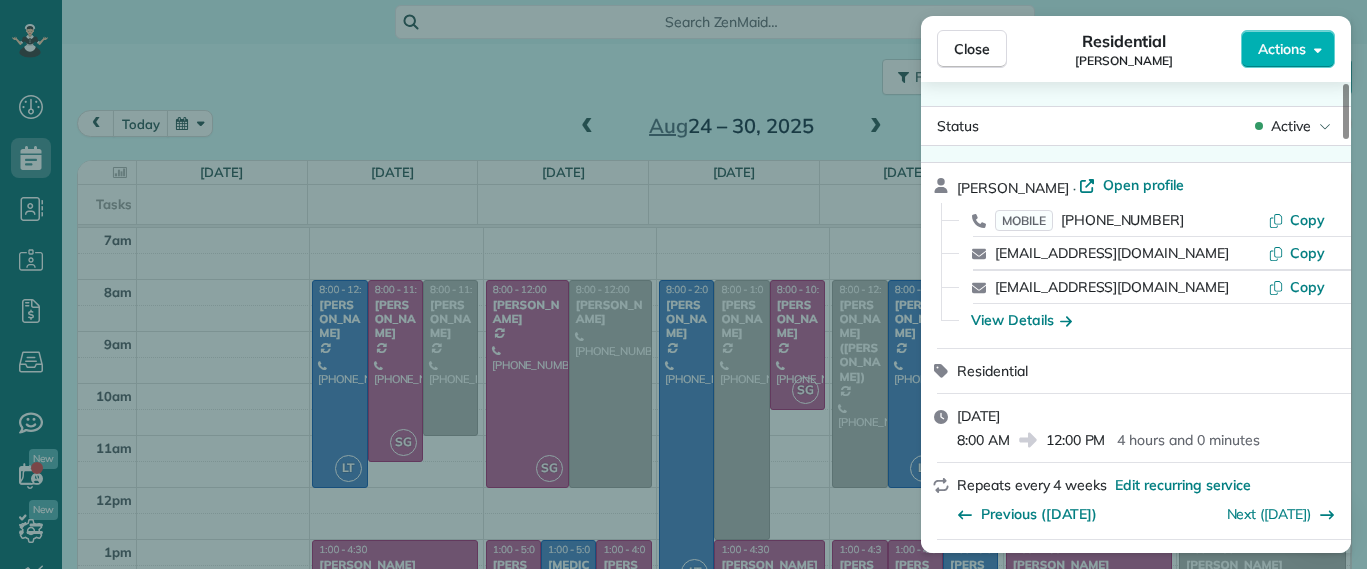click on "Close Residential Bryan Killian Actions Status Active Bryan Killian · Open profile MOBILE (804) 337-0336 Copy hpnichols7@gmail.com Copy bkillian@liberty.edu Copy View Details Residential Tuesday, August 26, 2025 8:00 AM 12:00 PM 4 hours and 0 minutes Repeats every 4 weeks Edit recurring service Previous (Jul 29) Next (Sep 23) 7730 Belmont Stakes Drive Midlothian VA 23112 Service was not rated yet Setup ratings Cleaners Time in and out Assign Invite Cleaners Sophie   Gibbs 8:00 AM 12:00 PM Checklist Try Now Keep this appointment up to your standards. Stay on top of every detail, keep your cleaners organised, and your client happy. Assign a checklist Watch a 5 min demo Billing Billing actions Service Service Price (1x $204.00) $204.00 Add an item Overcharge $0.00 Discount $0.00 Coupon discount - Primary tax - Secondary tax - Total appointment price $204.00 Tips collected $0.00 Unpaid Mark as paid Total including tip $204.00 Get paid online in no-time! Send an invoice and reward your cleaners with tips - Notes" at bounding box center [683, 284] 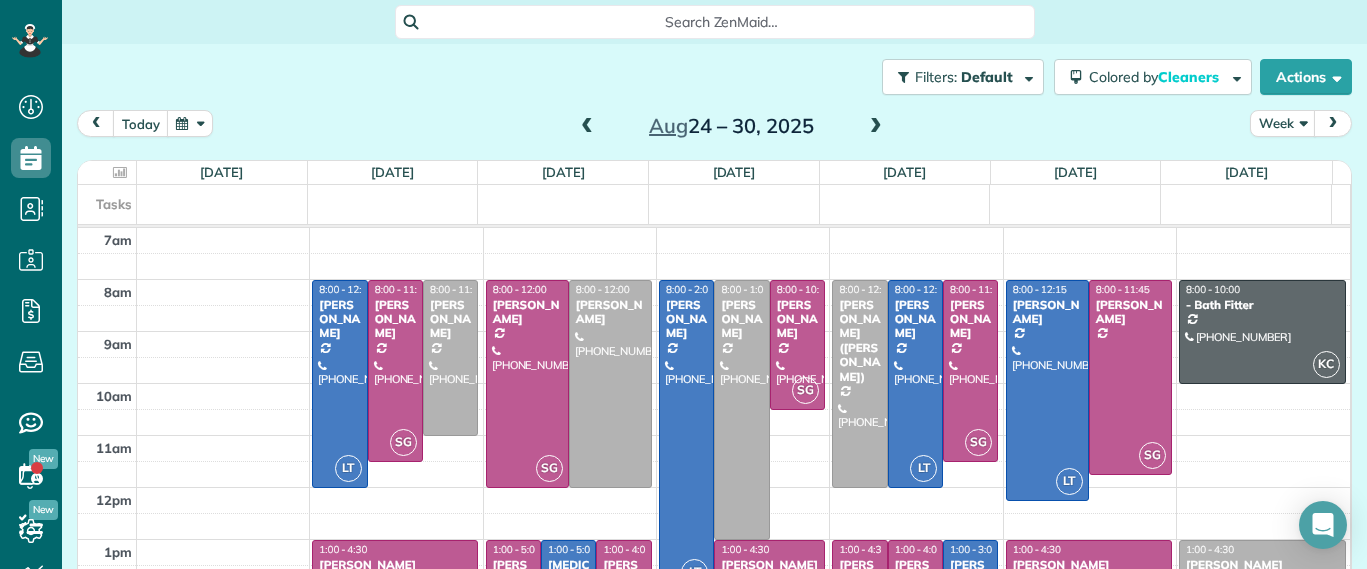 click at bounding box center (587, 127) 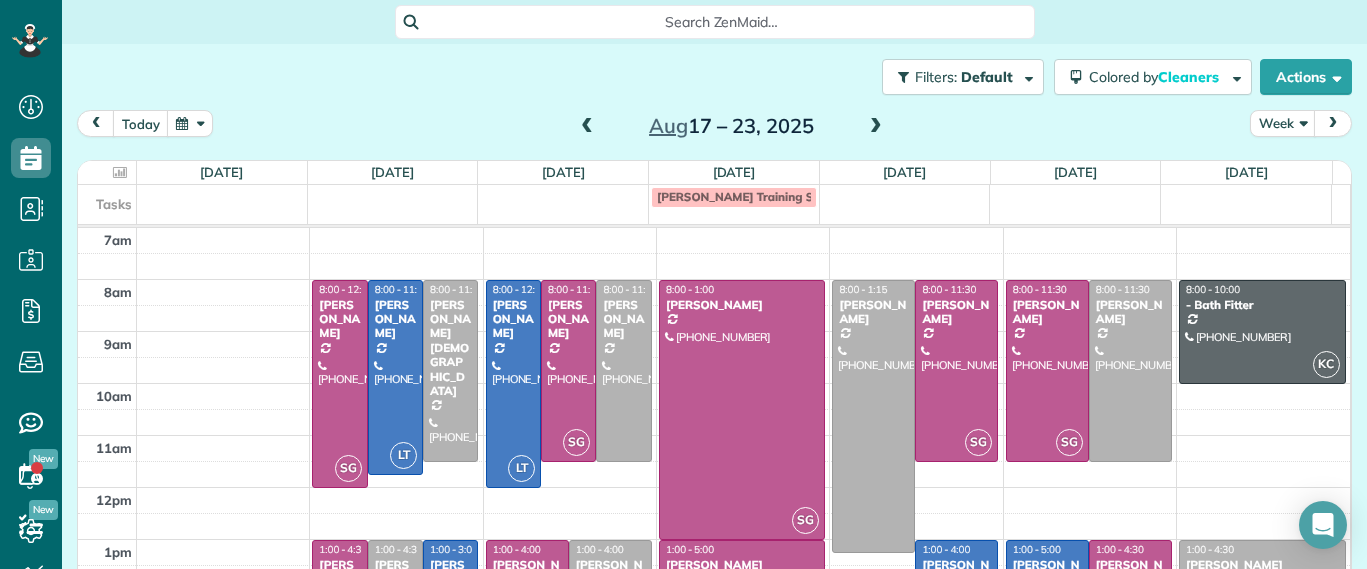 click on "today   Week Aug  17 – 23, 2025" at bounding box center (714, 128) 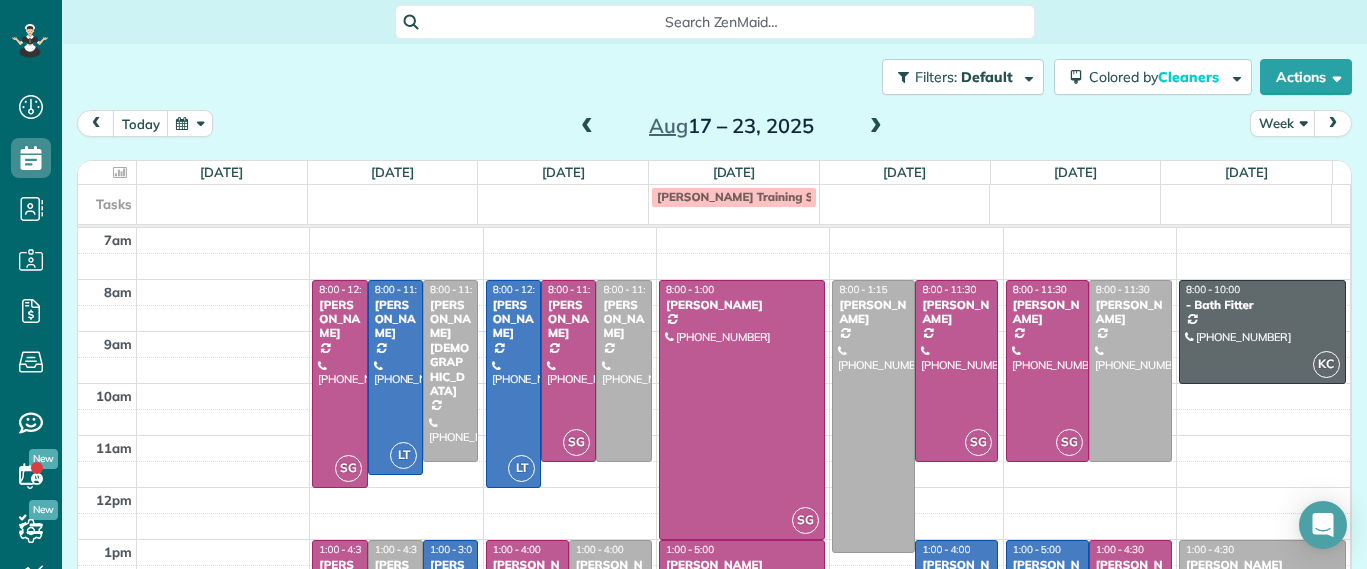 click at bounding box center [876, 127] 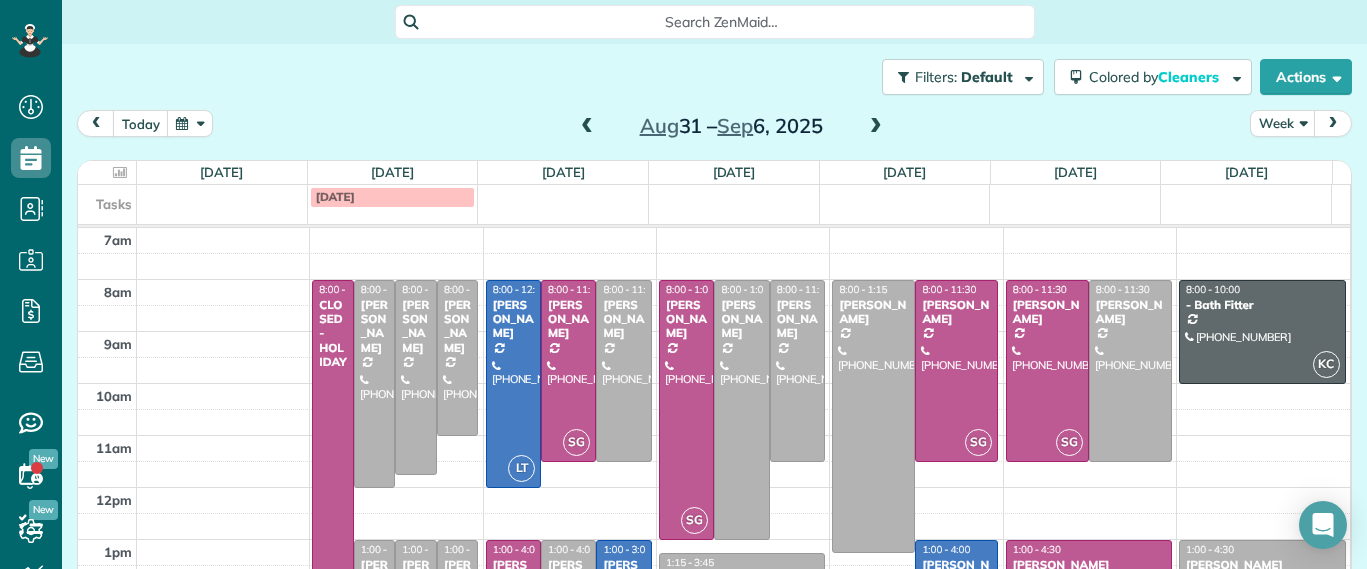 click at bounding box center [587, 127] 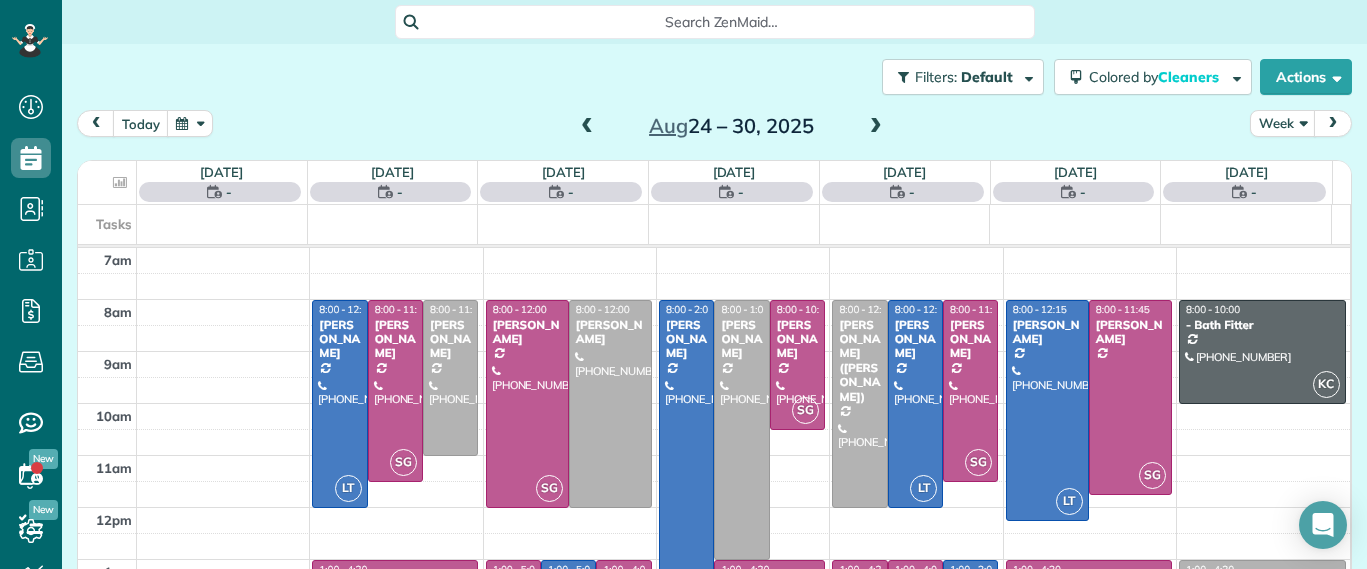 click at bounding box center (587, 127) 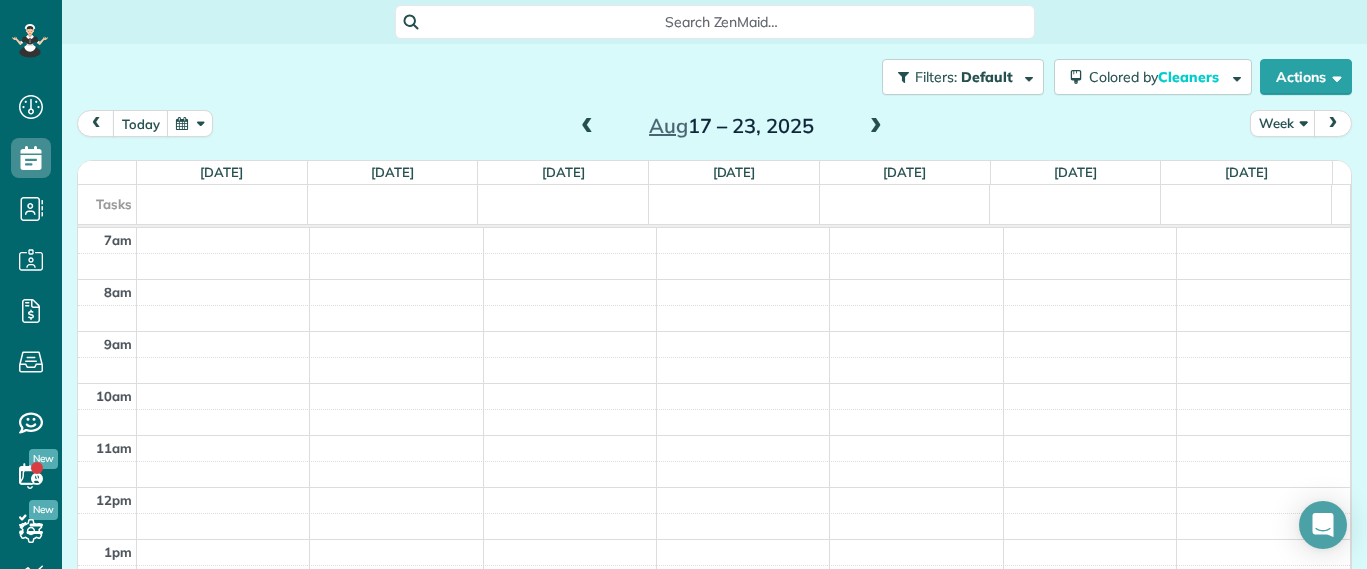 click at bounding box center (587, 127) 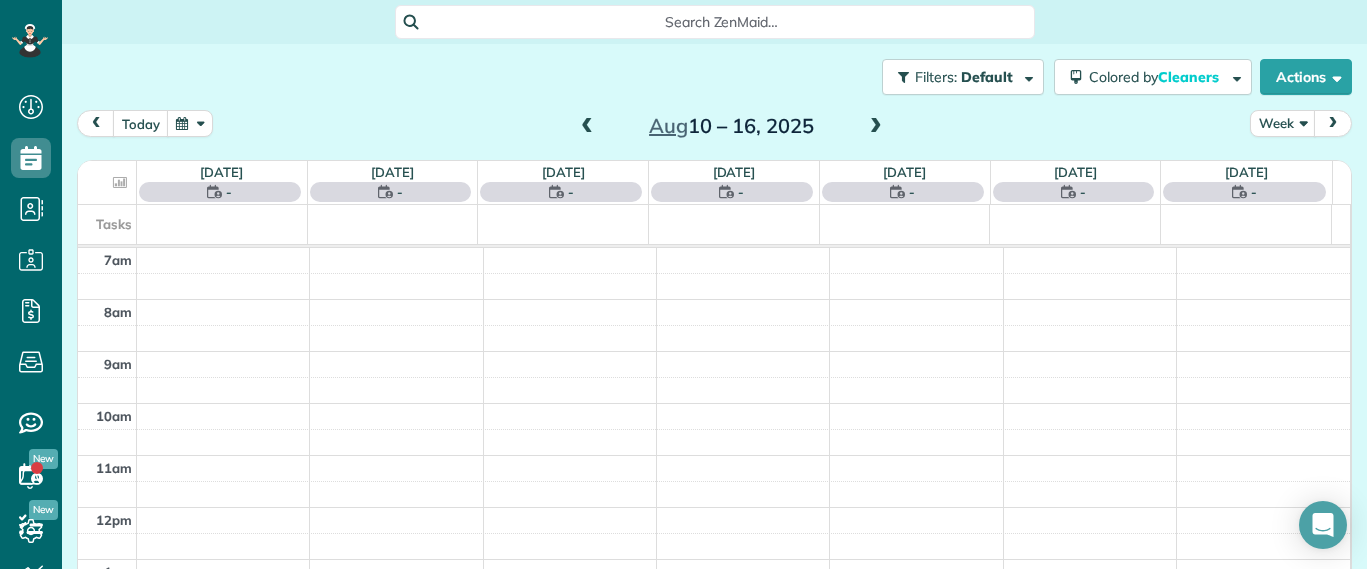click at bounding box center (587, 127) 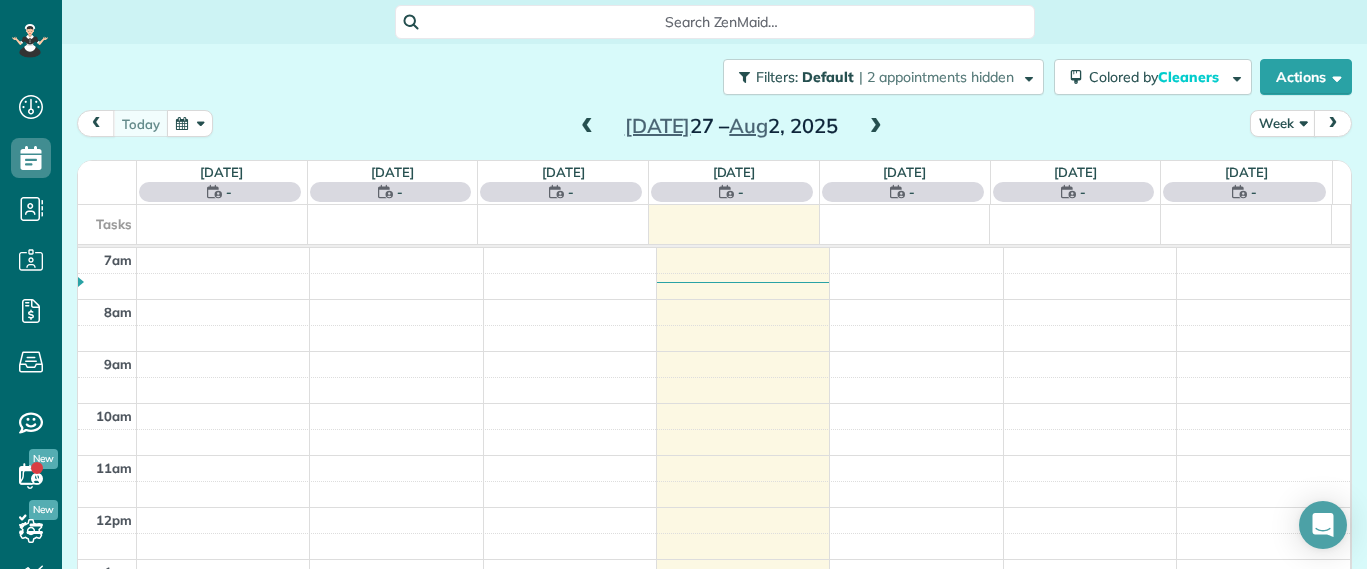 click at bounding box center [587, 127] 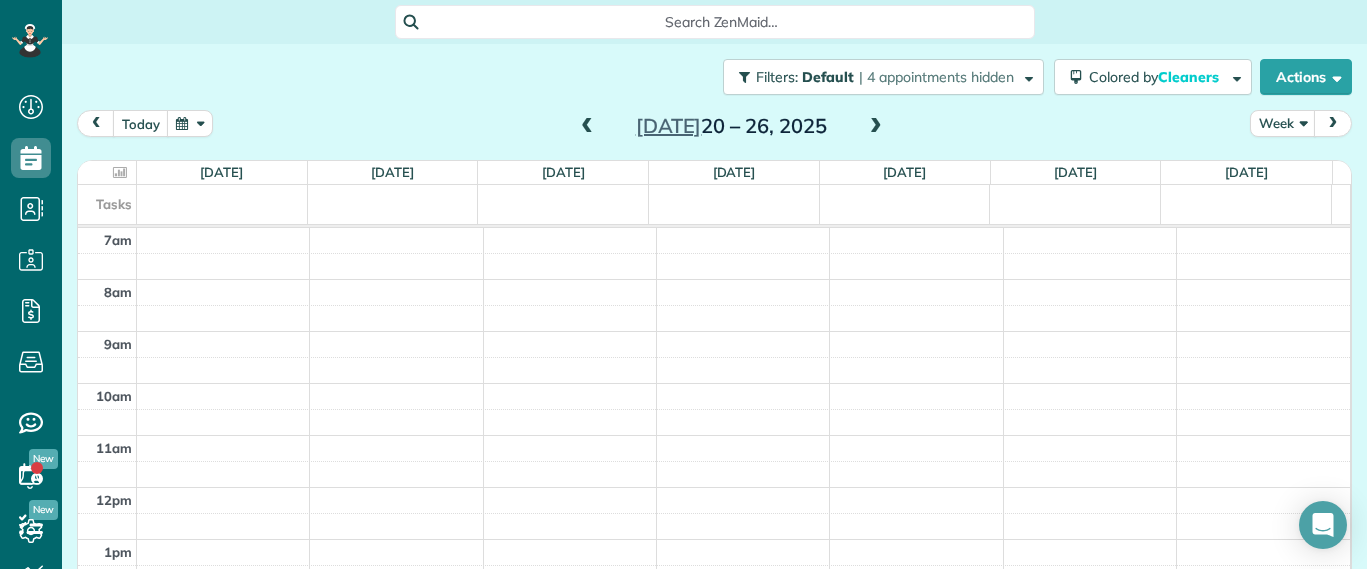 click on "Search ZenMaid…" at bounding box center (722, 22) 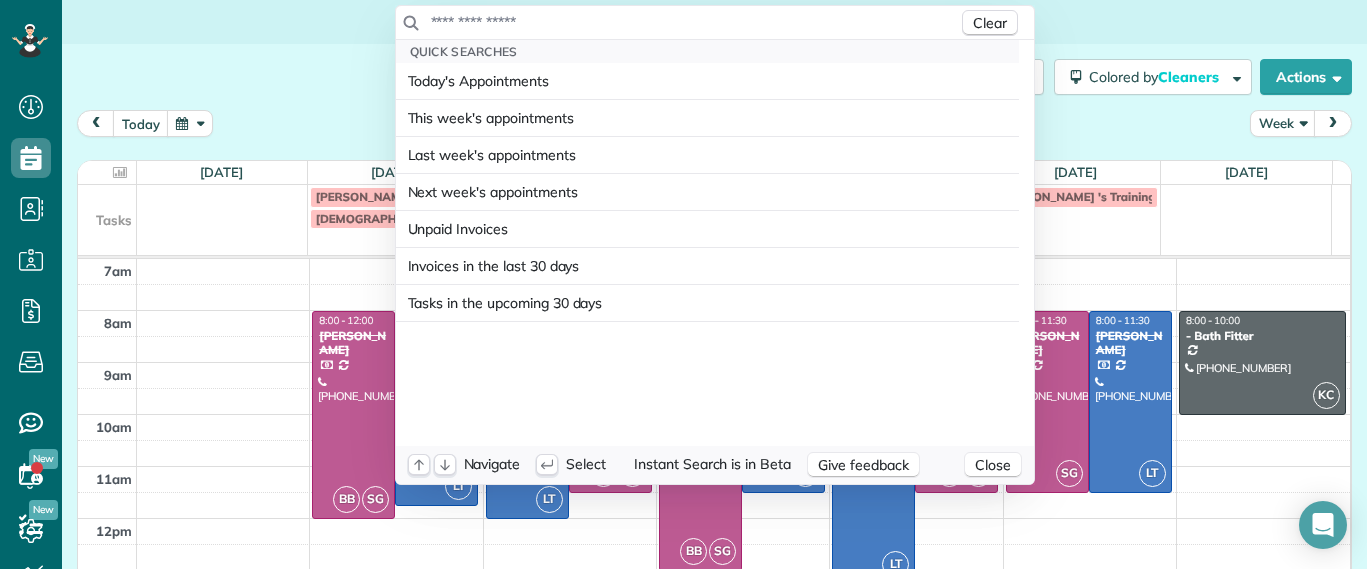 click at bounding box center [694, 22] 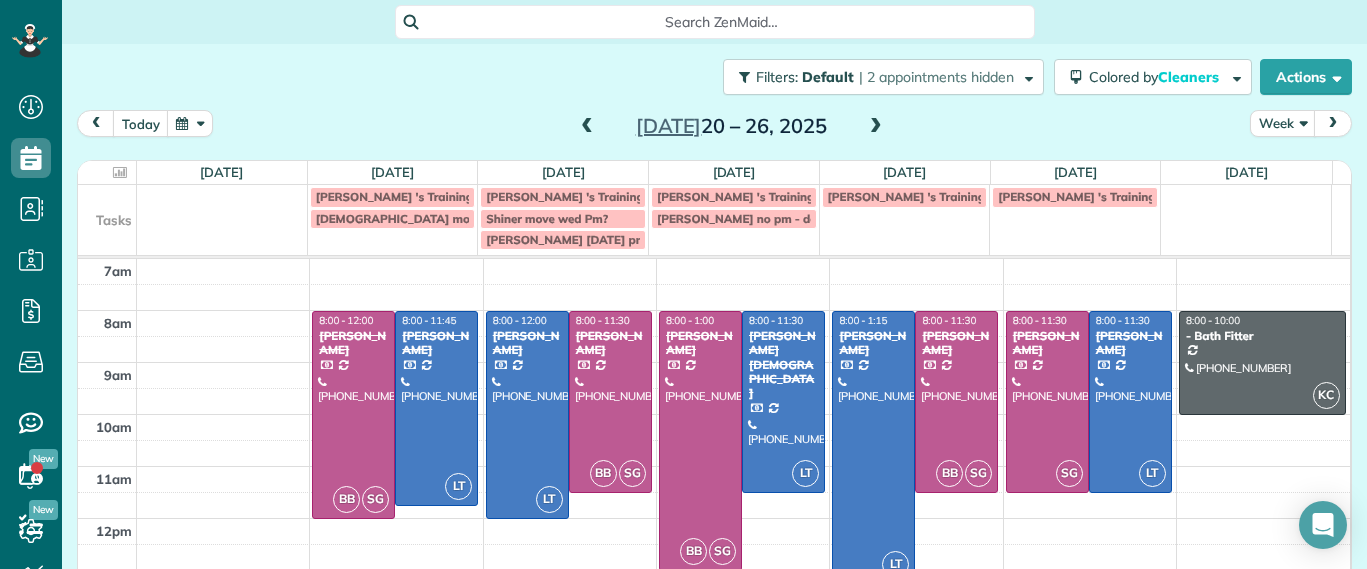 click on "Dashboard
Scheduling
Calendar View
List View
Dispatch View - Weekly scheduling (Beta)" at bounding box center [683, 284] 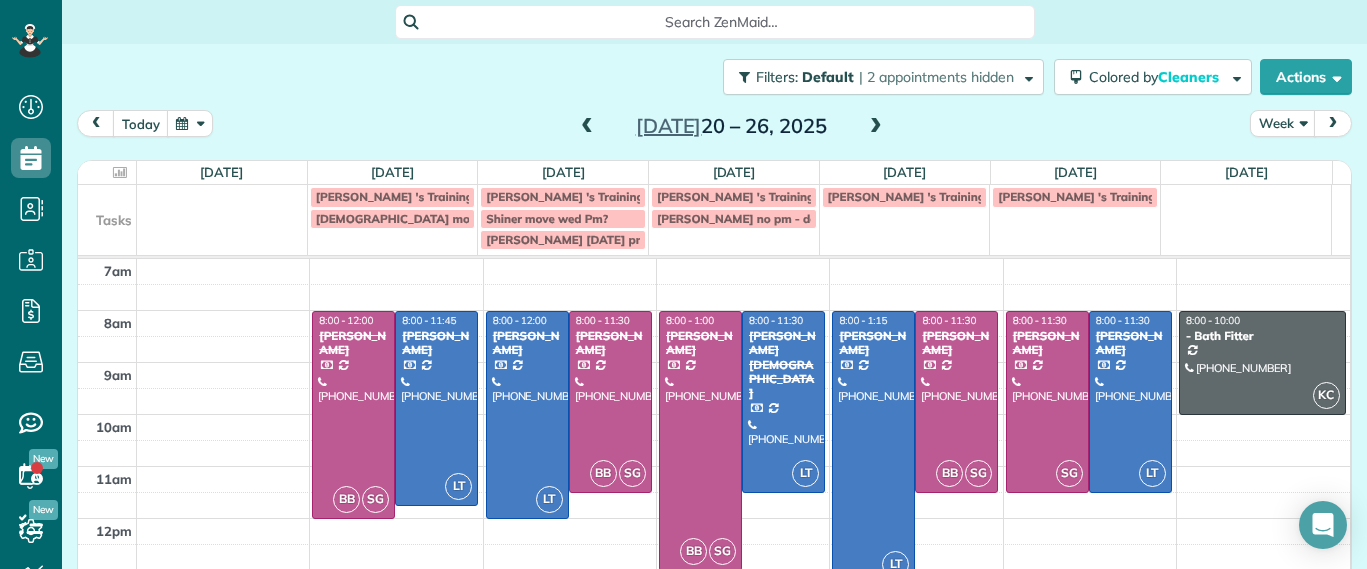 click at bounding box center [1333, 123] 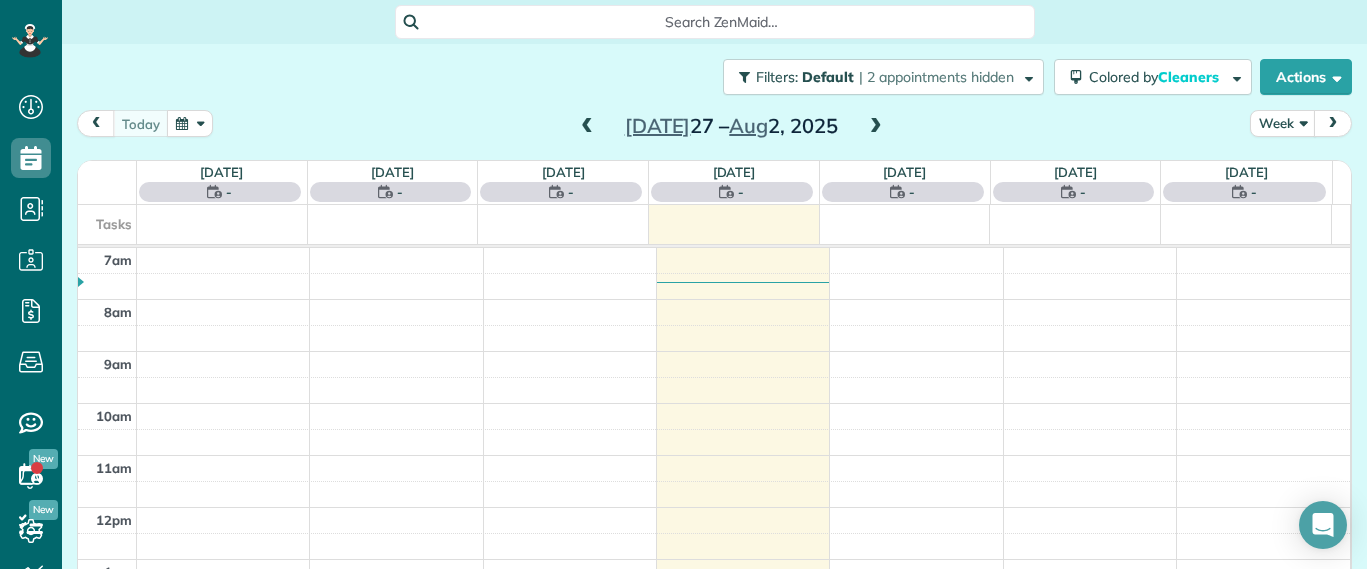 click at bounding box center (1333, 123) 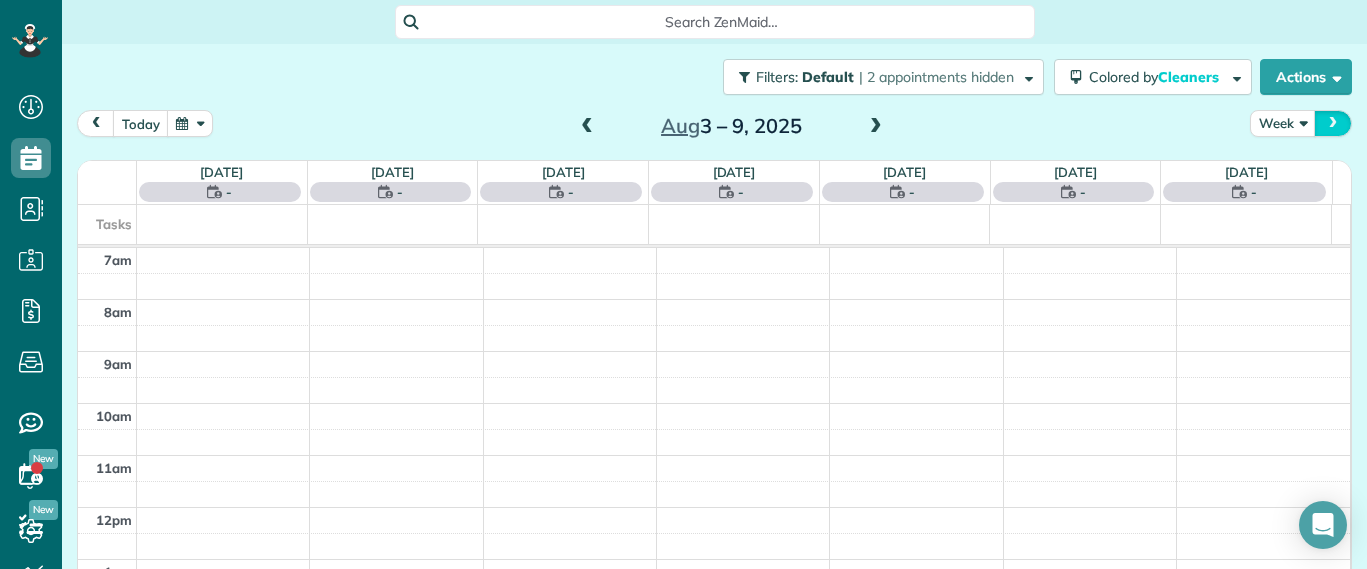 click at bounding box center [1333, 123] 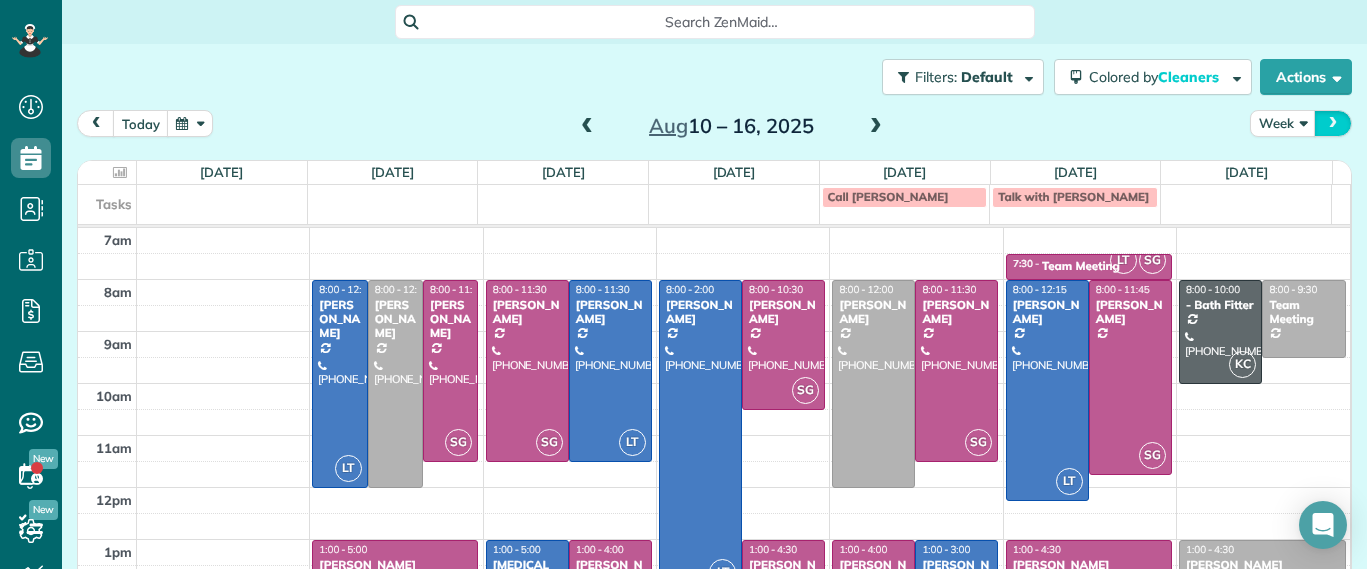 click at bounding box center [1333, 123] 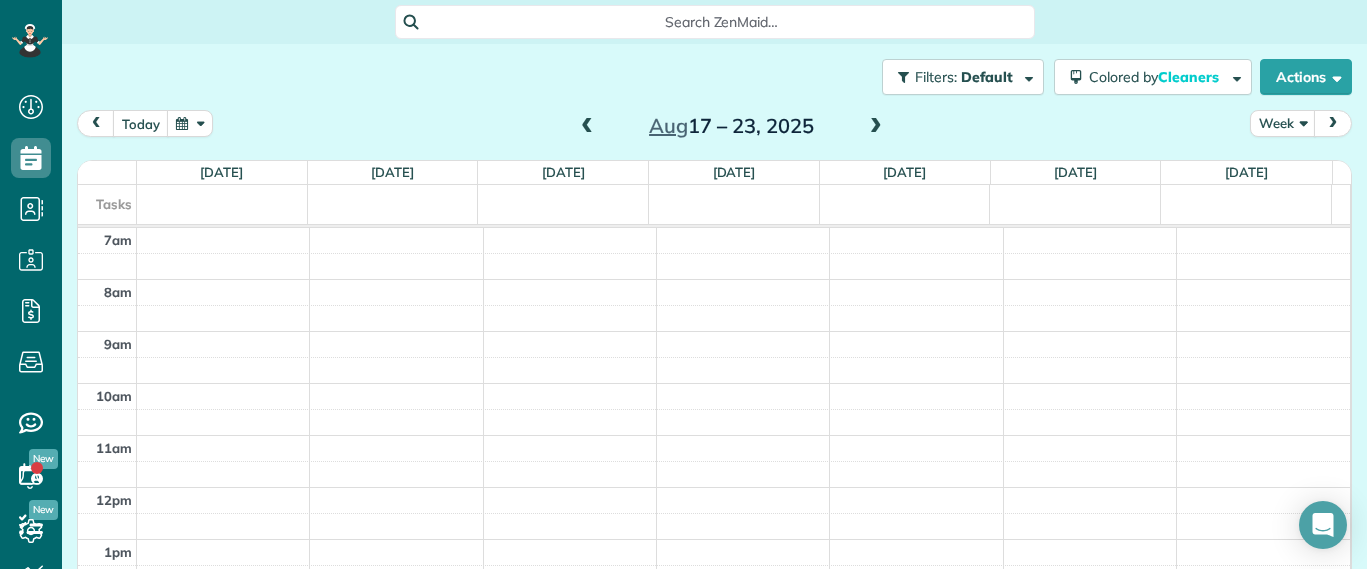 click at bounding box center [1333, 123] 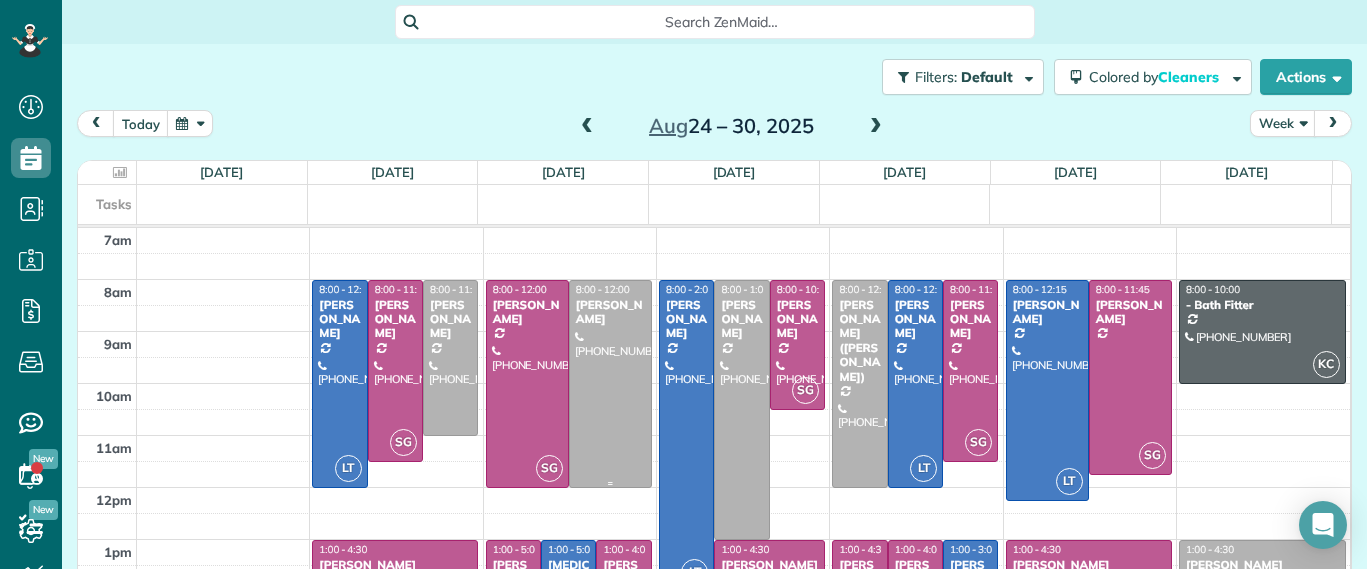 click at bounding box center [610, 384] 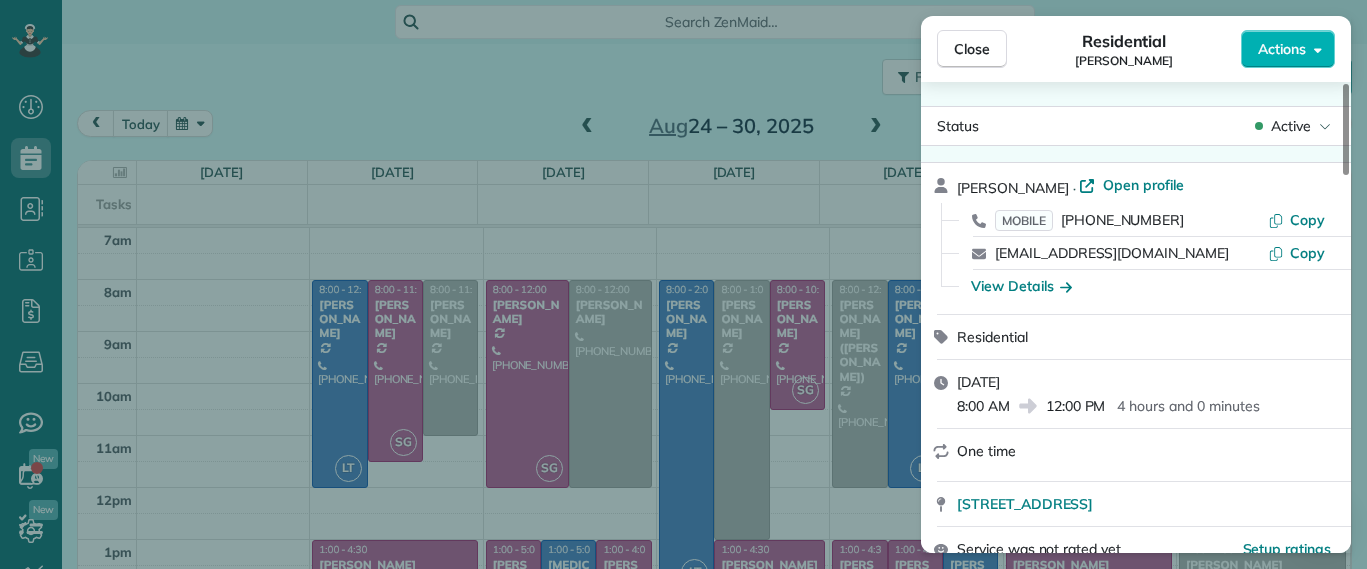 click on "Open profile" at bounding box center (1143, 185) 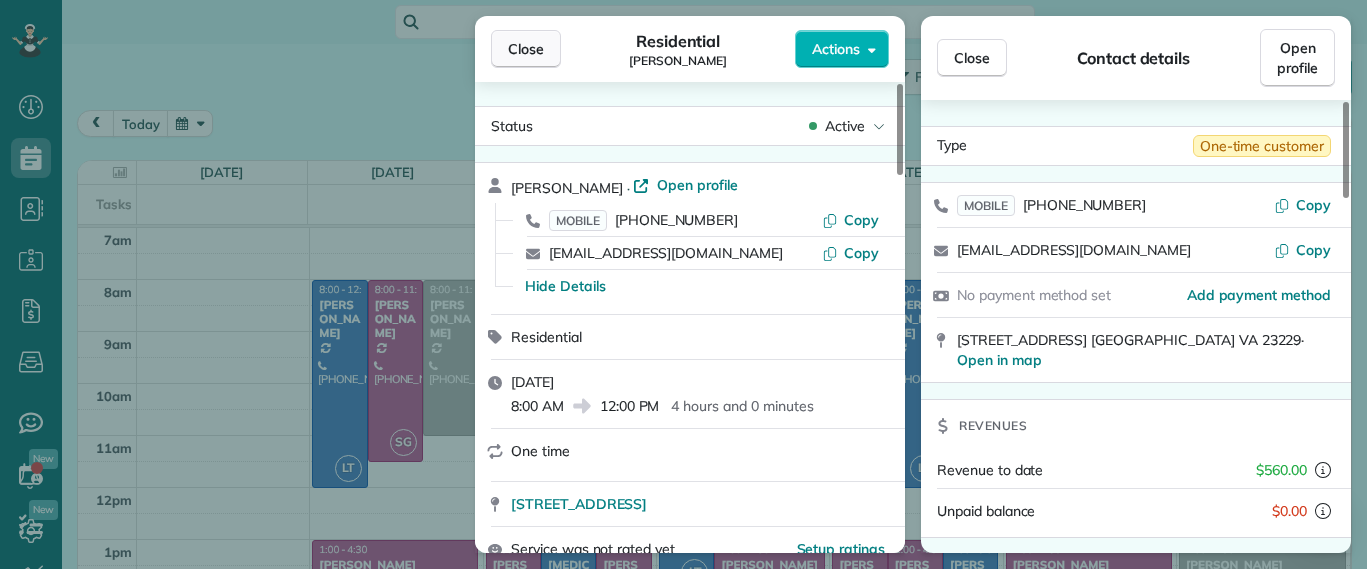 click on "Close" at bounding box center [526, 49] 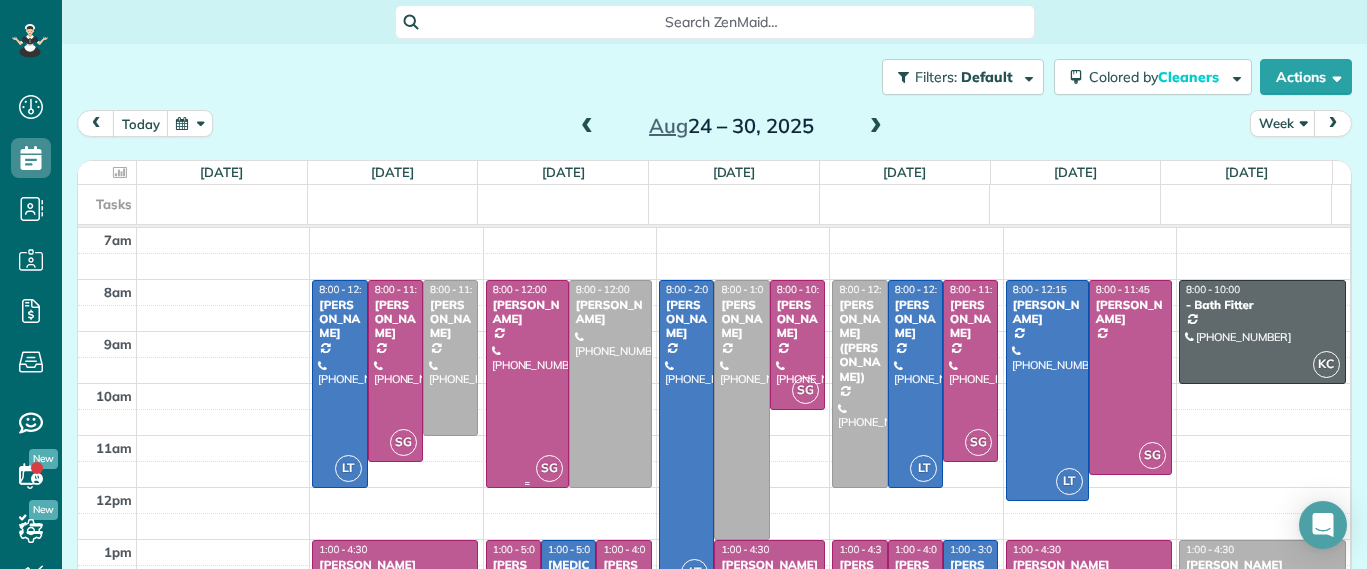 click on "[PERSON_NAME]" at bounding box center [527, 312] 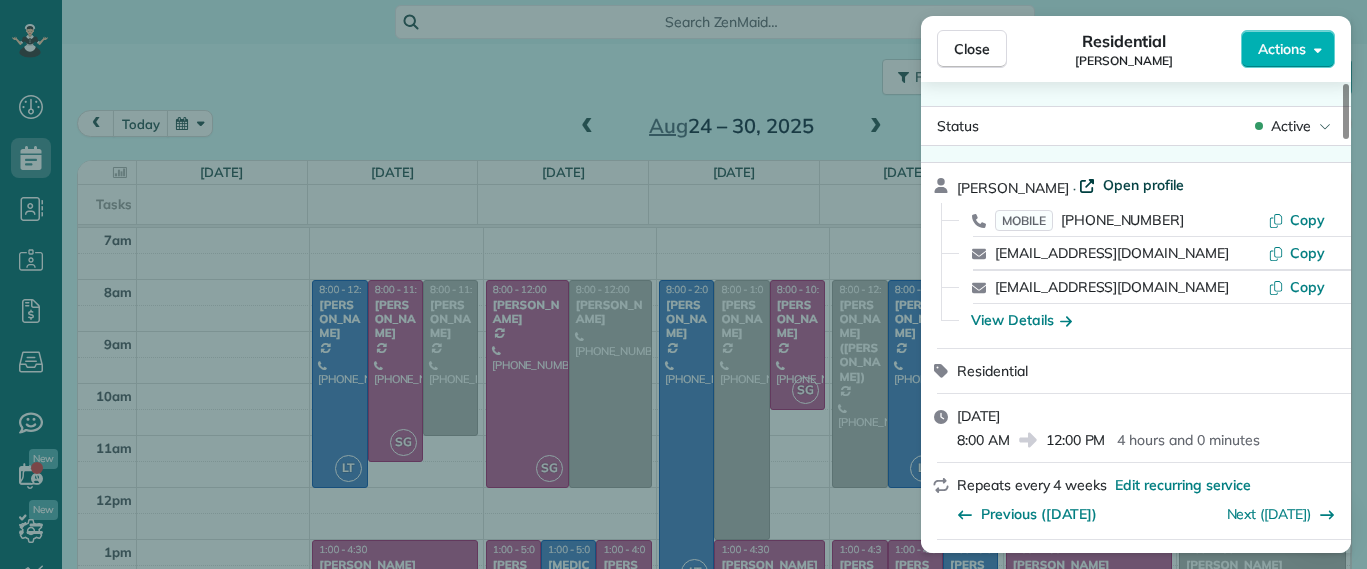 click on "Open profile" at bounding box center [1143, 185] 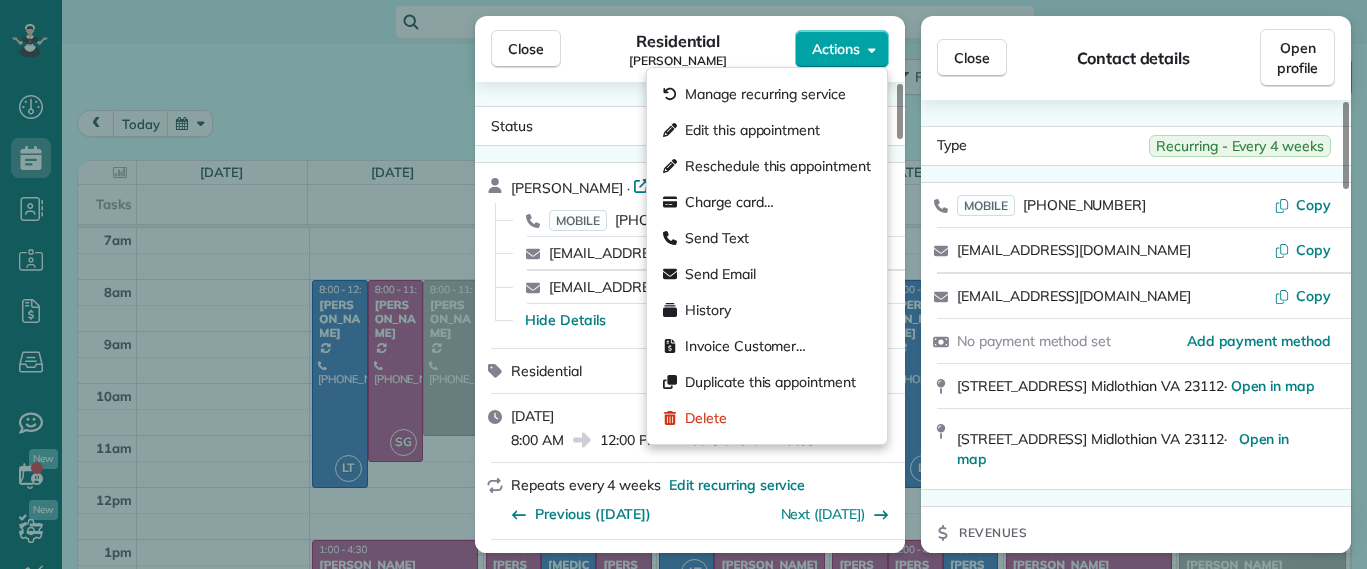 click on "Actions" at bounding box center (842, 49) 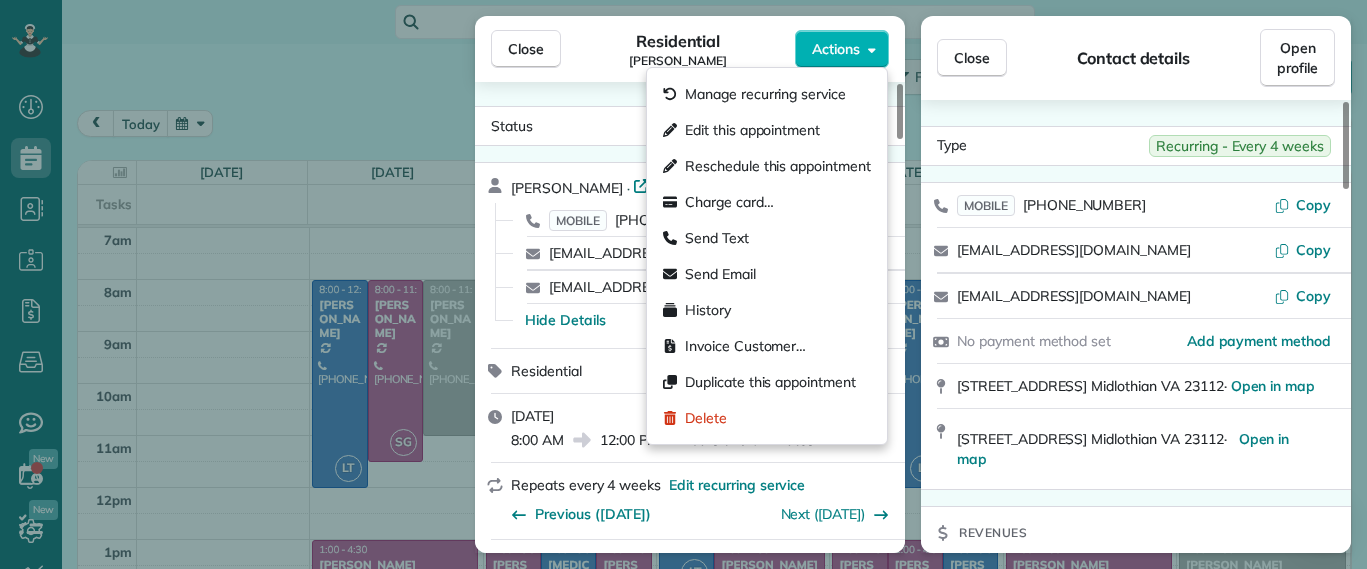 click on "Type Recurring - Every 4 weeks" at bounding box center [1136, 146] 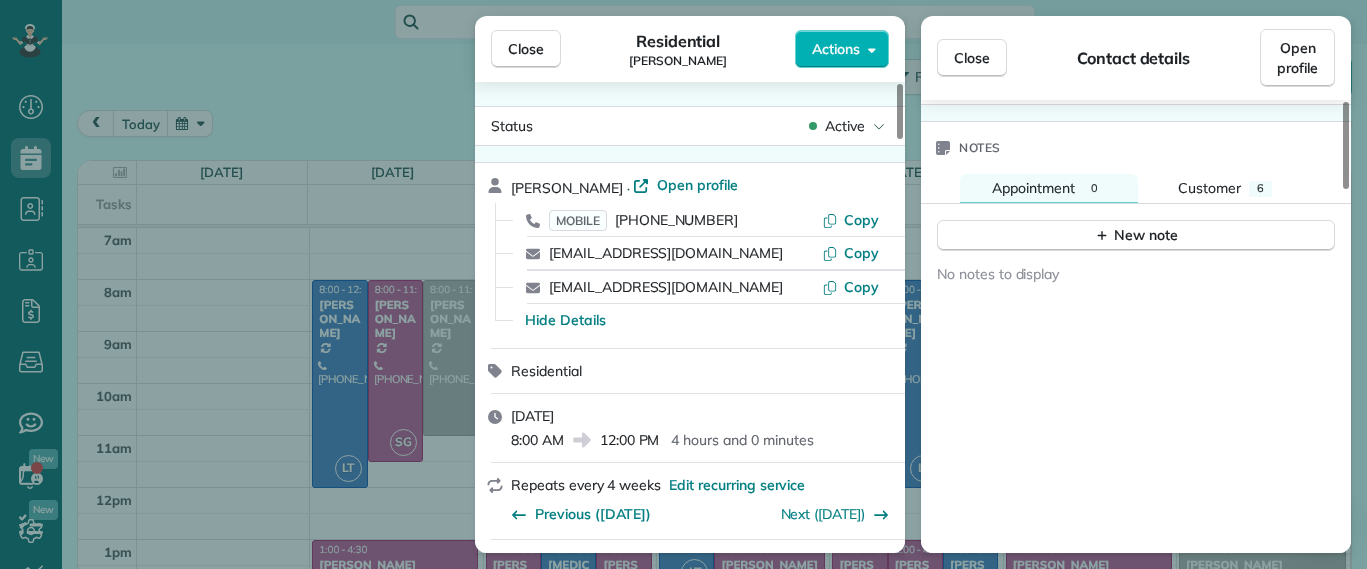 scroll, scrollTop: 1750, scrollLeft: 0, axis: vertical 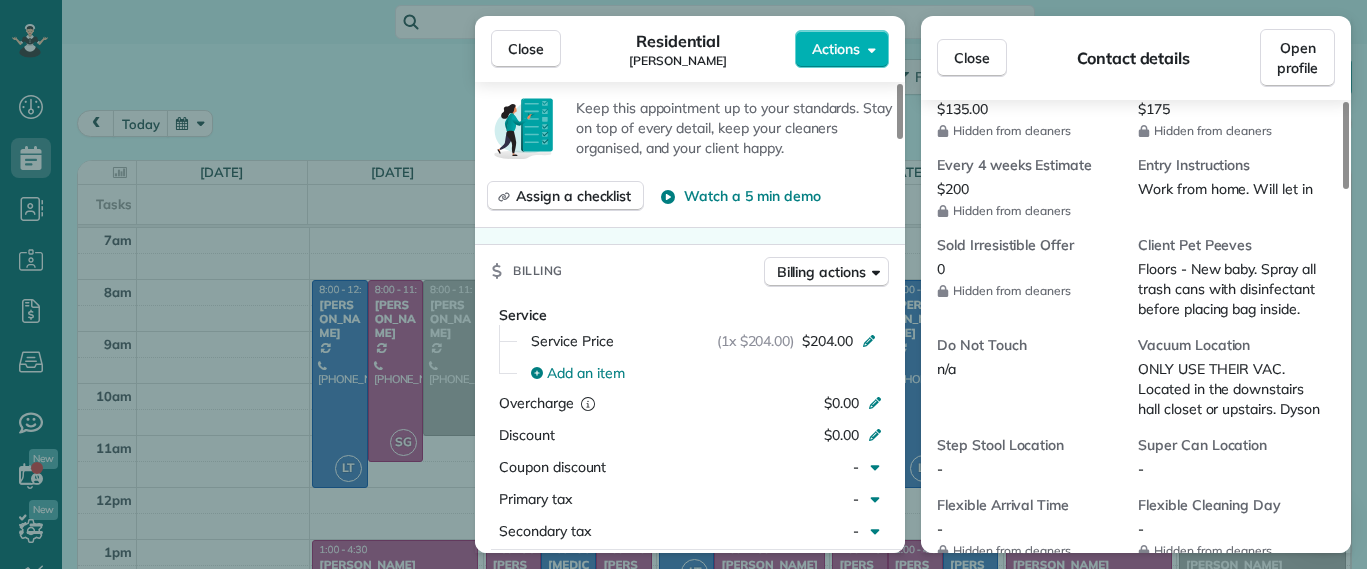 click on "Close Residential Bryan Killian Actions Status Active Bryan Killian · Open profile MOBILE (804) 337-0336 Copy hpnichols7@gmail.com Copy bkillian@liberty.edu Copy Hide Details Residential Tuesday, August 26, 2025 8:00 AM 12:00 PM 4 hours and 0 minutes Repeats every 4 weeks Edit recurring service Previous (Jul 29) Next (Sep 23) 7730 Belmont Stakes Drive Midlothian VA 23112 Service was not rated yet Setup ratings Cleaners Time in and out Assign Invite Cleaners Sophie   Gibbs 8:00 AM 12:00 PM Checklist Try Now Keep this appointment up to your standards. Stay on top of every detail, keep your cleaners organised, and your client happy. Assign a checklist Watch a 5 min demo Billing Billing actions Service Service Price (1x $204.00) $204.00 Add an item Overcharge $0.00 Discount $0.00 Coupon discount - Primary tax - Secondary tax - Total appointment price $204.00 Tips collected $0.00 Unpaid Mark as paid Total including tip $204.00 Get paid online in no-time! Send an invoice and reward your cleaners with tips - Notes" at bounding box center (683, 284) 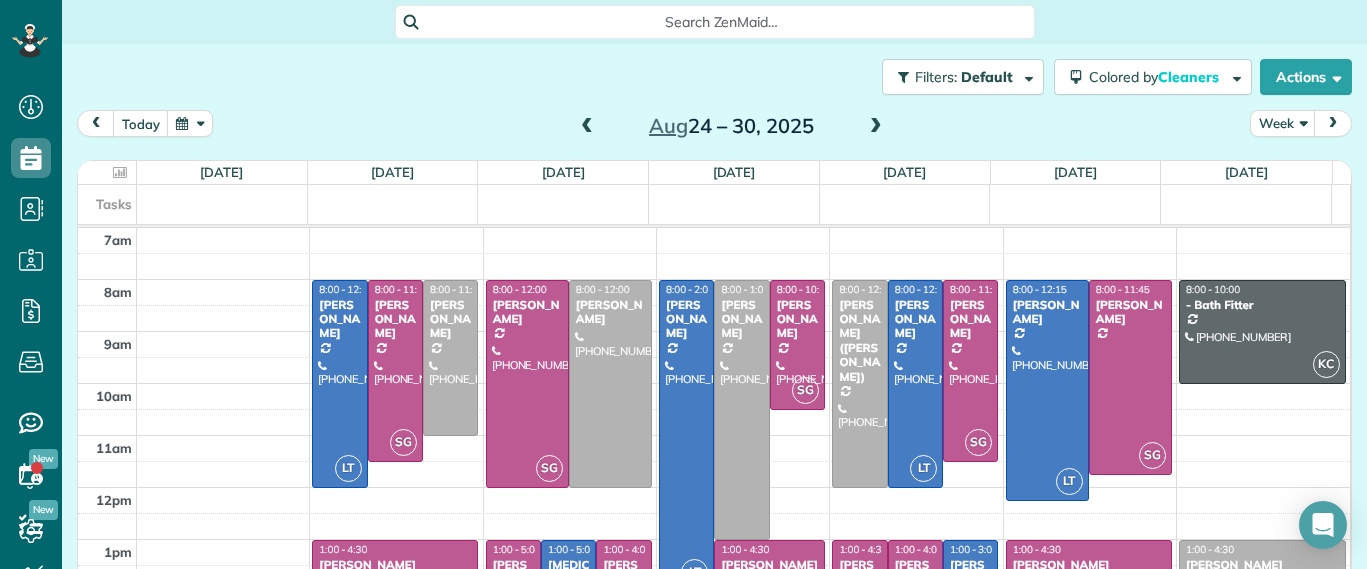 click on "7am 8am 9am 10am 11am 12pm 1pm 2pm 3pm 4pm 5pm LT 8:00 - 12:00 John Behen (804) 378-1167 11918 Nevis Drive Midlothian, VA 23114 SG 8:00 - 11:30 Imani Holmes (804) 245-9696 2816 North Avenue Richmond, VA 23222 8:00 - 11:00 Peggy Partridge (804) 360-8577 12048 Foxfield Circle Richmond, VA 23233 SG 1:00 - 4:30 James Crenshaw (804) 347-0886 2911 Moss Side Avenue Richmond, VA 23222 SG 8:00 - 12:00 Bryan Killian (804) 337-0336 7730 Belmont Stakes Drive Midlothian, VA 23112 8:00 - 12:00 John Miller (804) 938-0280 8603 Warrenton Drive Richmond, VA 23229 SG 1:00 - 5:00 Julie Bowman (804) 380-9935 3326 Kensington Avenue Richmond, VA 23221 LT 1:00 - 5:00 Alli Robbins (651) 792-6217 2410 Bryan Park Avenue Richmond, VA 23228 SG 1:00 - 4:00 Tracy Jones (703) 231-6094 301 Virginia Street Richmond, VA 23219 LT 8:00 - 2:00 Julie Weissend (804) 370-8320 2710 Monument Avenue Richmond, VA 23220 8:00 - 1:00 Elizabeth Outka (804) 318-7494 3800 Darby Drive Midlothian, VA 23113 SG 8:00 - 10:30 Tiffany Stark (804) 855-7663 SG LT SG" at bounding box center [714, 513] 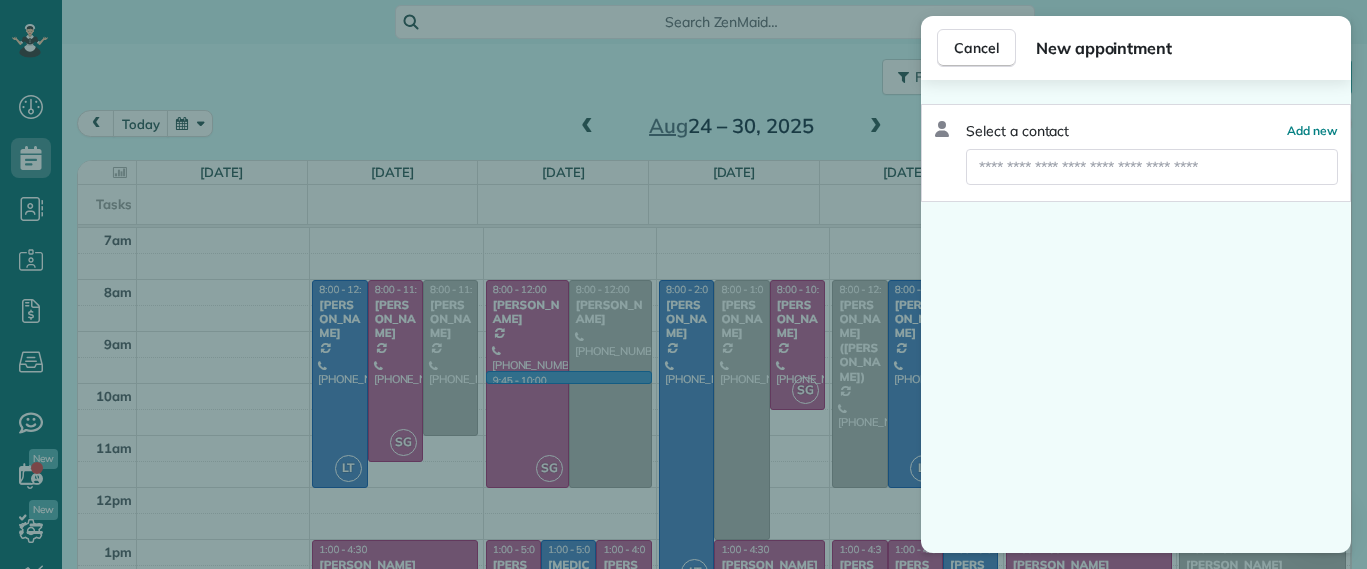 click on "Cancel New appointment Select a contact Add new" at bounding box center (683, 284) 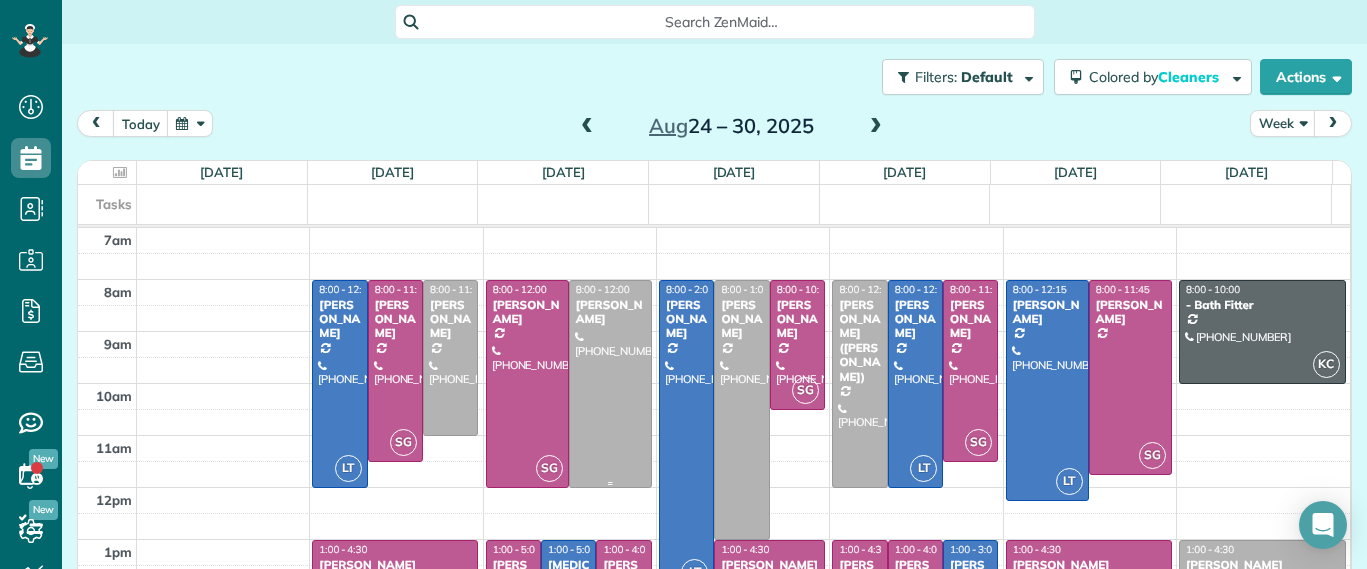 click on "8:00 - 12:00" at bounding box center (603, 289) 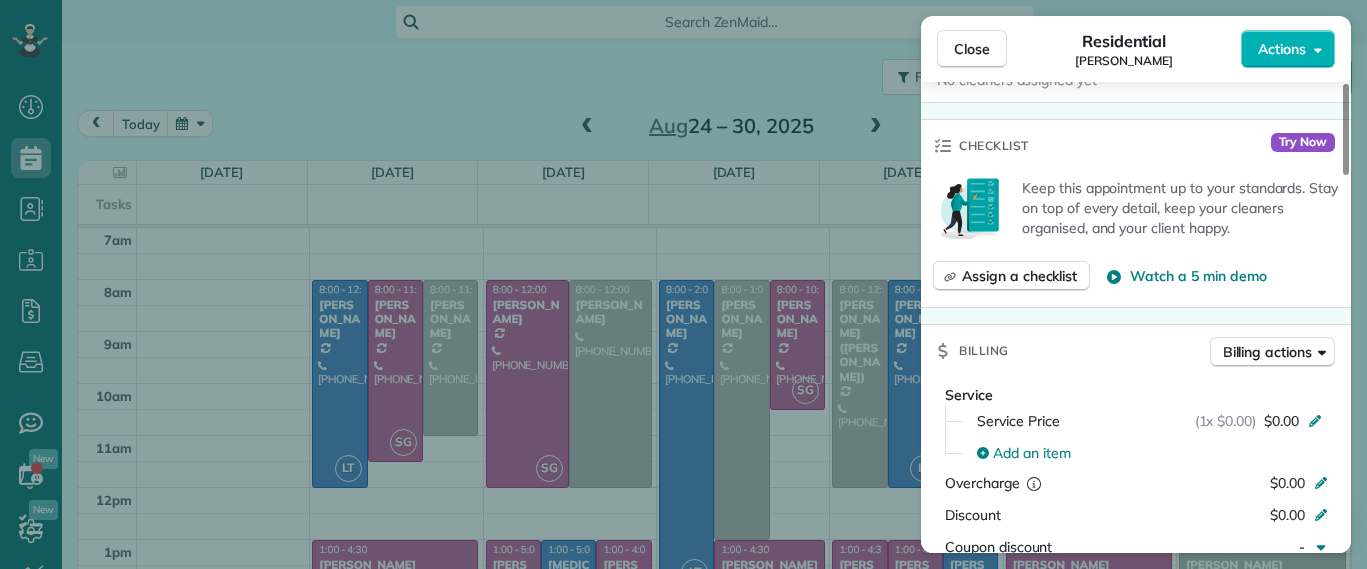 scroll, scrollTop: 250, scrollLeft: 0, axis: vertical 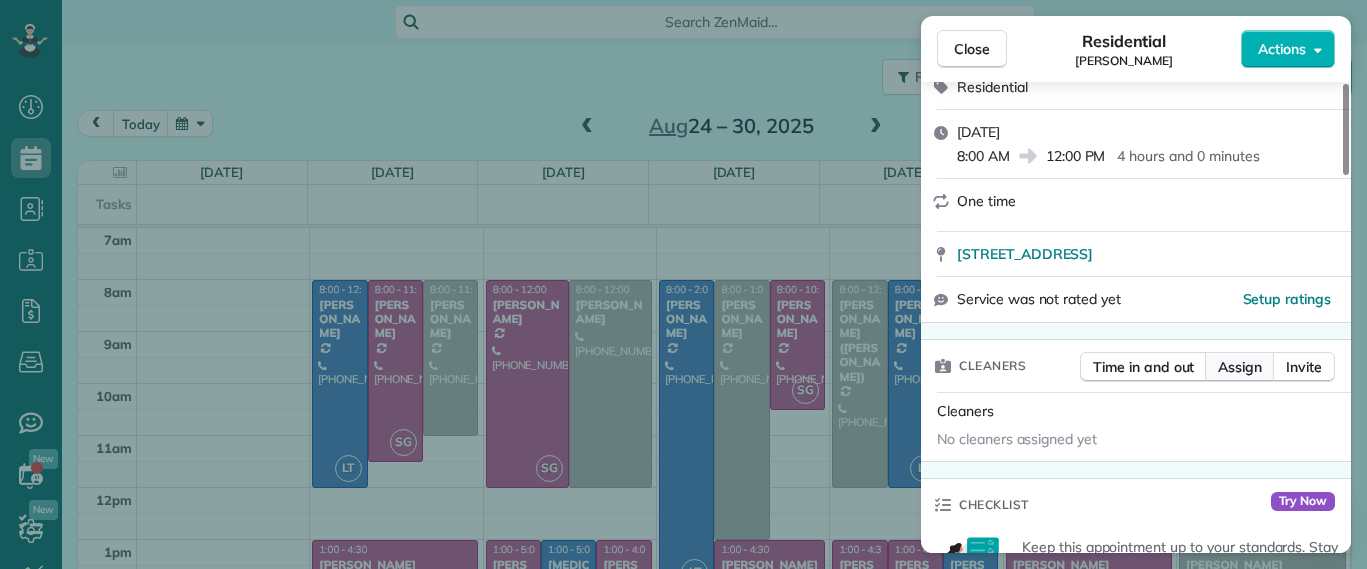 click on "Assign" at bounding box center [1240, 367] 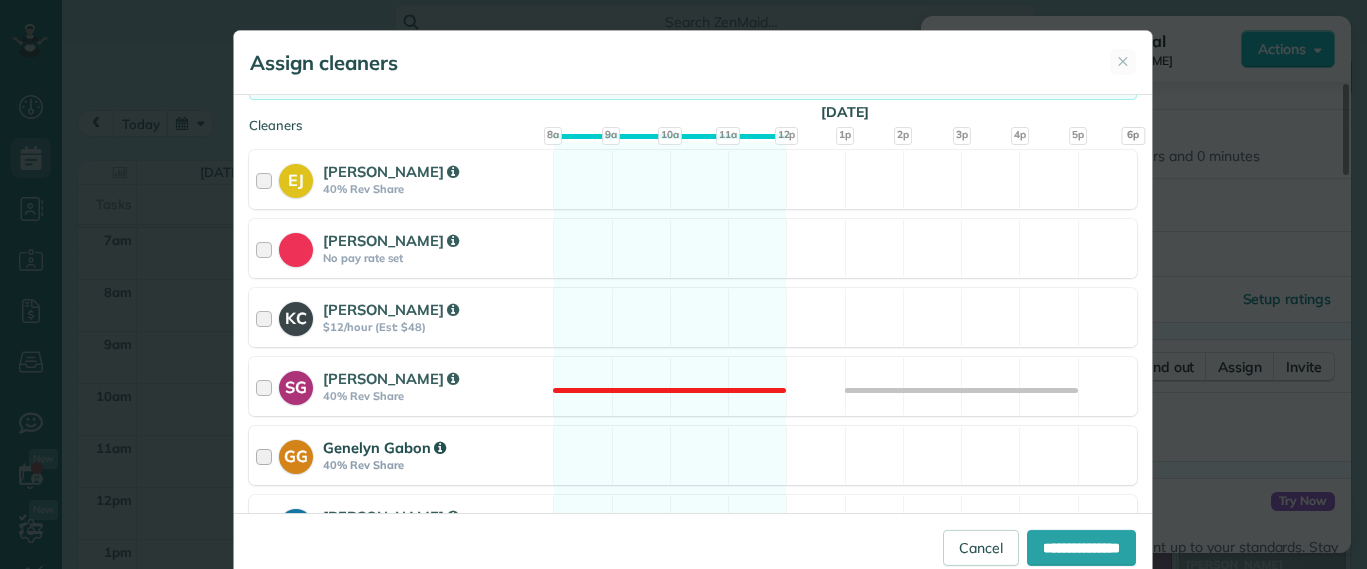 scroll, scrollTop: 416, scrollLeft: 0, axis: vertical 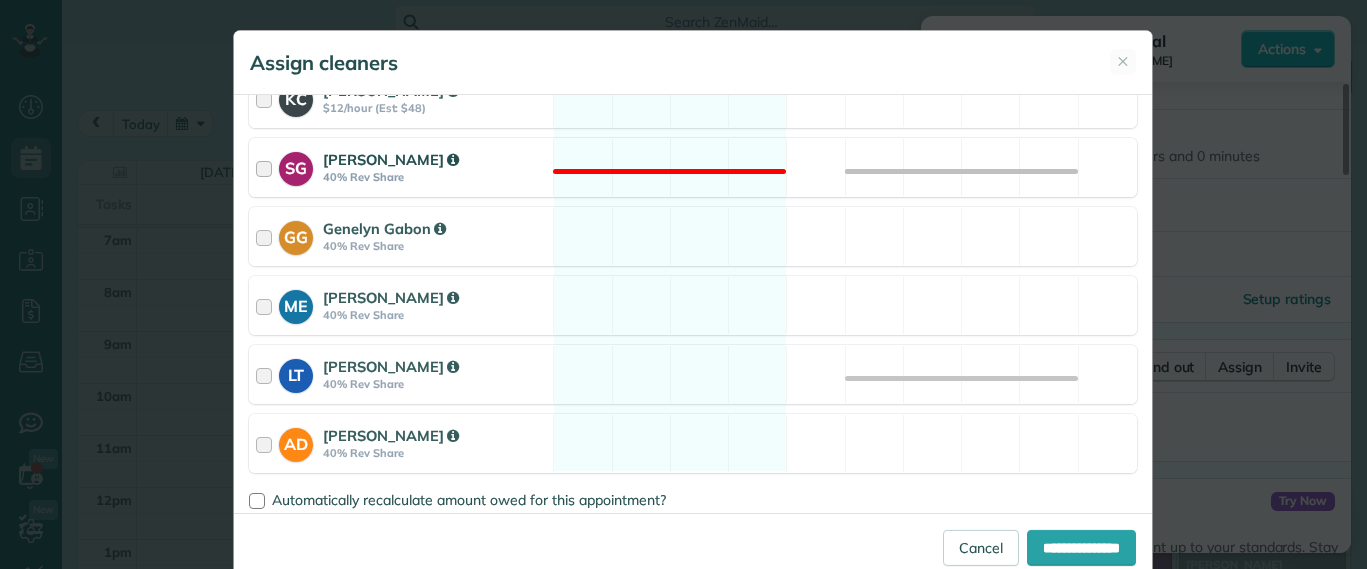 click on "SG
Sophie Gibbs
40% Rev Share
Not available" at bounding box center [693, 167] 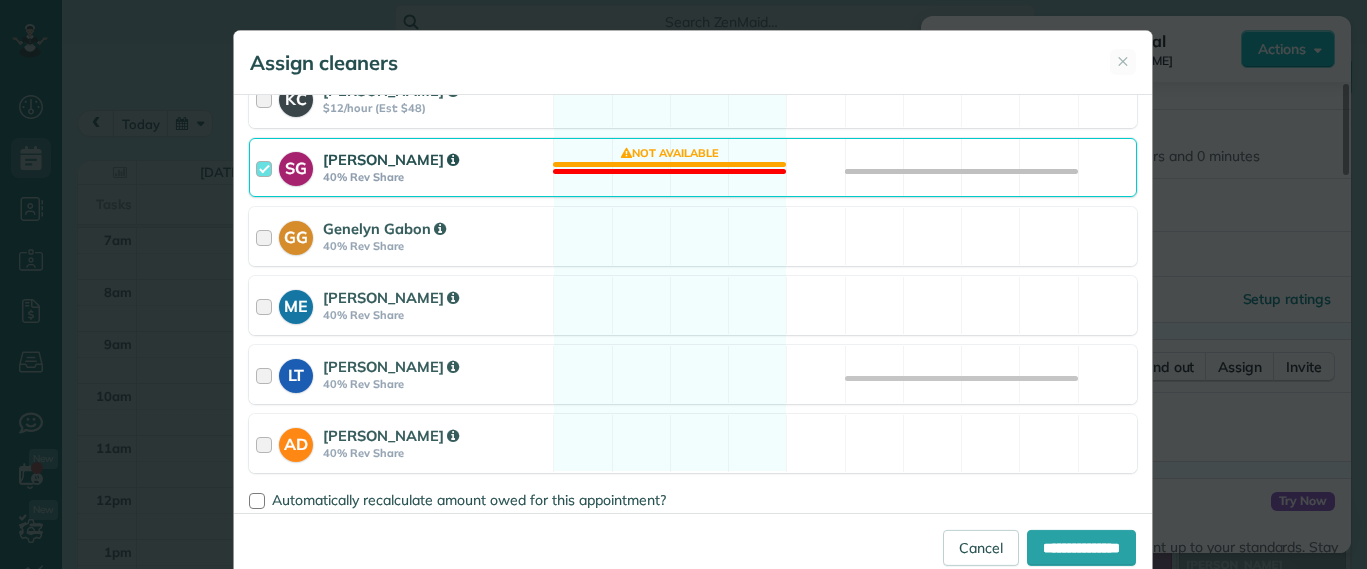 click on "SG
Sophie Gibbs
40% Rev Share
Not available" at bounding box center (693, 167) 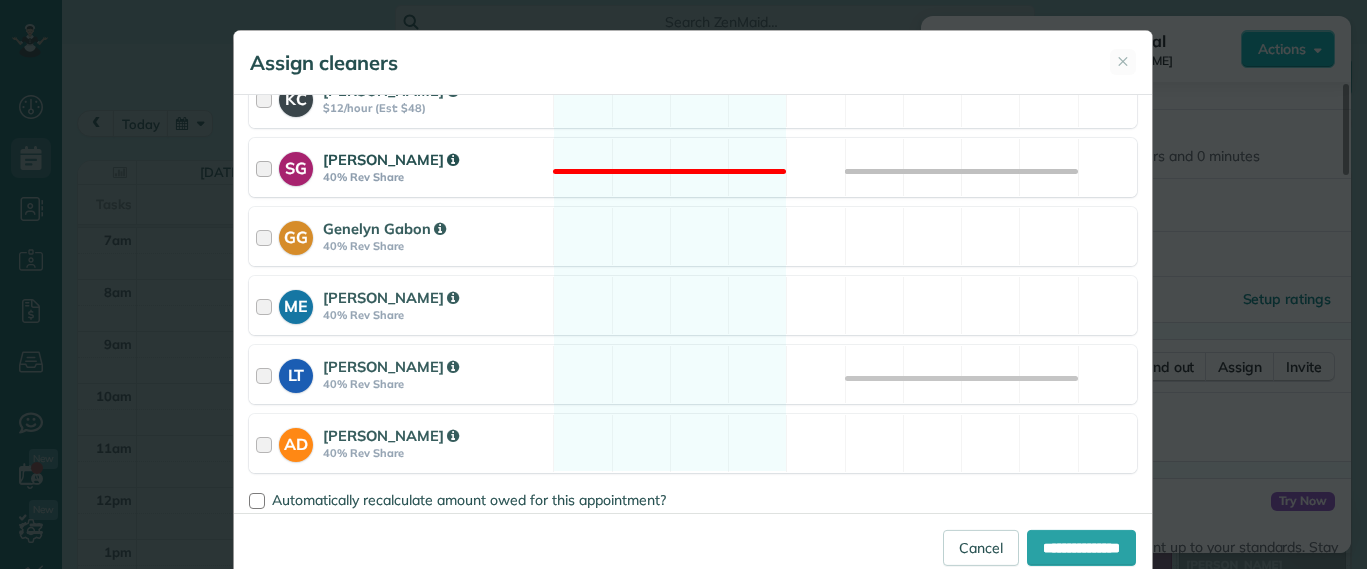 click on "SG
Sophie Gibbs
40% Rev Share
Not available" at bounding box center [693, 167] 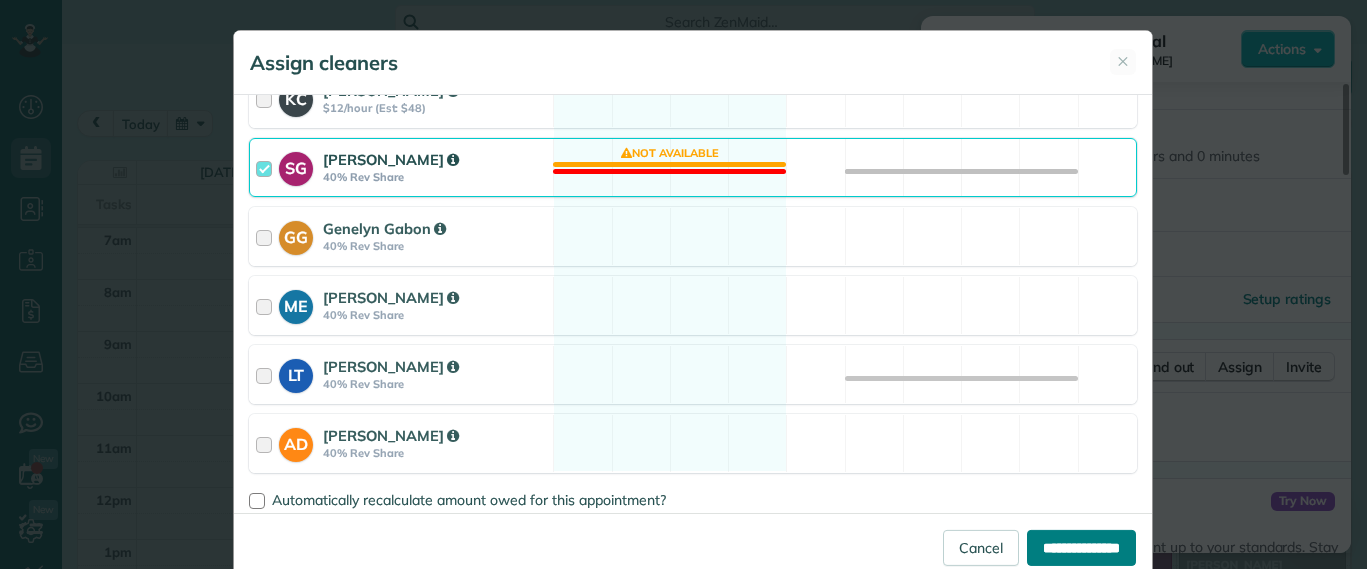 click on "**********" at bounding box center [1081, 548] 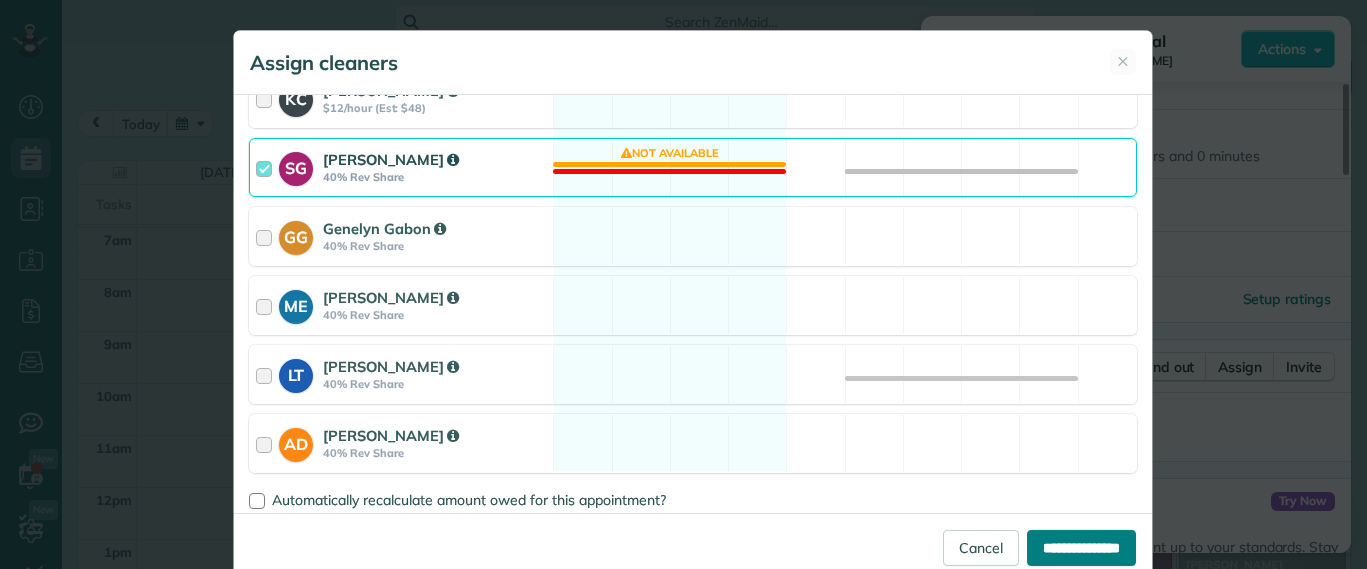 type on "**********" 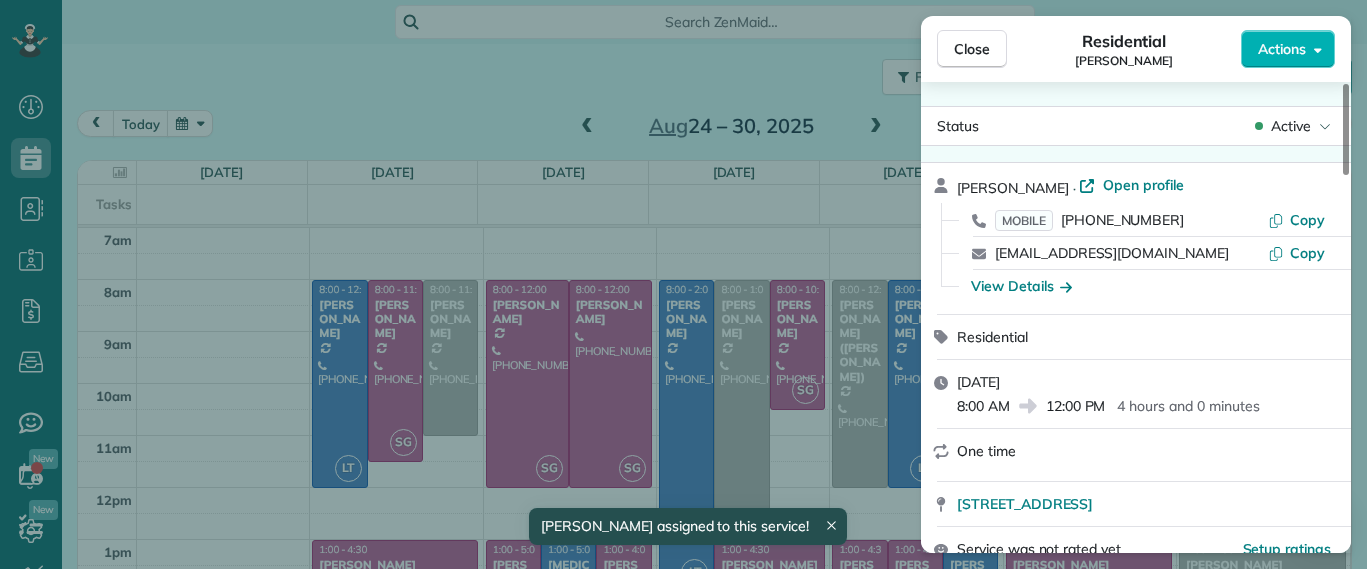 click on "Close Residential John Miller Actions Status Active John Miller · Open profile MOBILE (804) 938-0280 Copy johnmiller9609@gmail.com Copy View Details Residential Tuesday, August 26, 2025 8:00 AM 12:00 PM 4 hours and 0 minutes One time 8603 Warrenton Drive Richmond VA 23229 Service was not rated yet Setup ratings Cleaners Time in and out Assign Invite Cleaners Sophie   Gibbs 8:00 AM 12:00 PM Checklist Try Now Keep this appointment up to your standards. Stay on top of every detail, keep your cleaners organised, and your client happy. Assign a checklist Watch a 5 min demo Billing Billing actions Service Service Price (1x $0.00) $0.00 Add an item Overcharge $0.00 Discount $0.00 Coupon discount - Primary tax - Secondary tax - Total appointment price $0.00 Tips collected $0.00 Mark as paid Total including tip $0.00 Get paid online in no-time! Send an invoice and reward your cleaners with tips Charge customer credit card Appointment custom fields Man Hours - Type of Cleaning  - Reason for Skip - Hidden from cleaners" at bounding box center [683, 284] 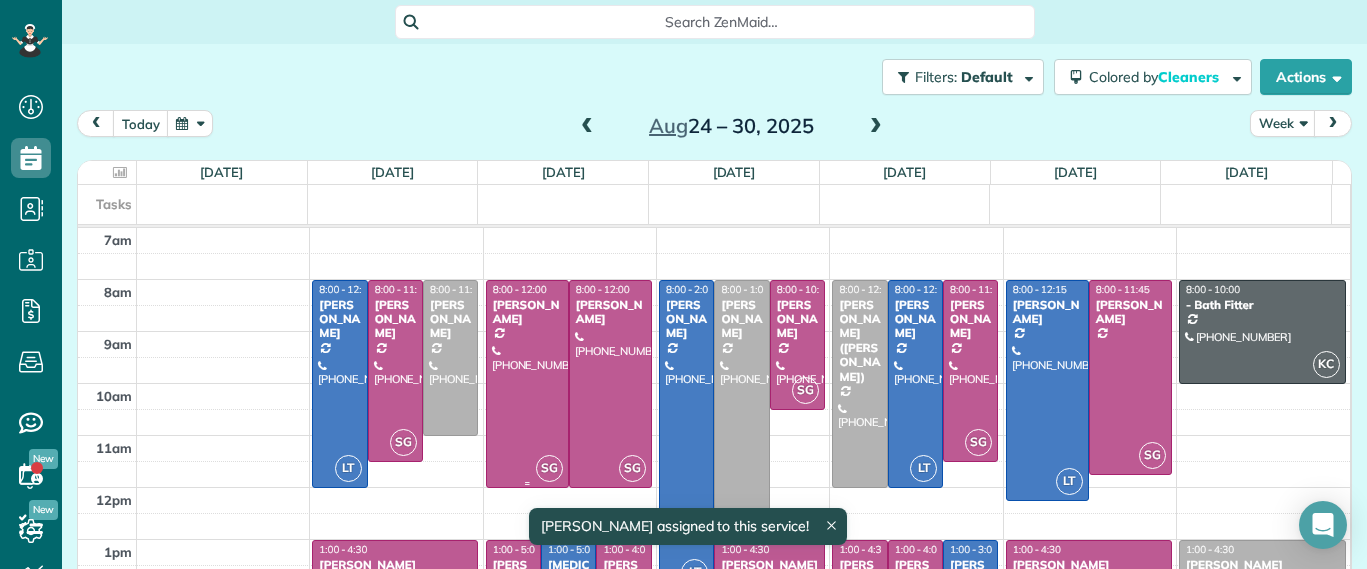 click at bounding box center (527, 384) 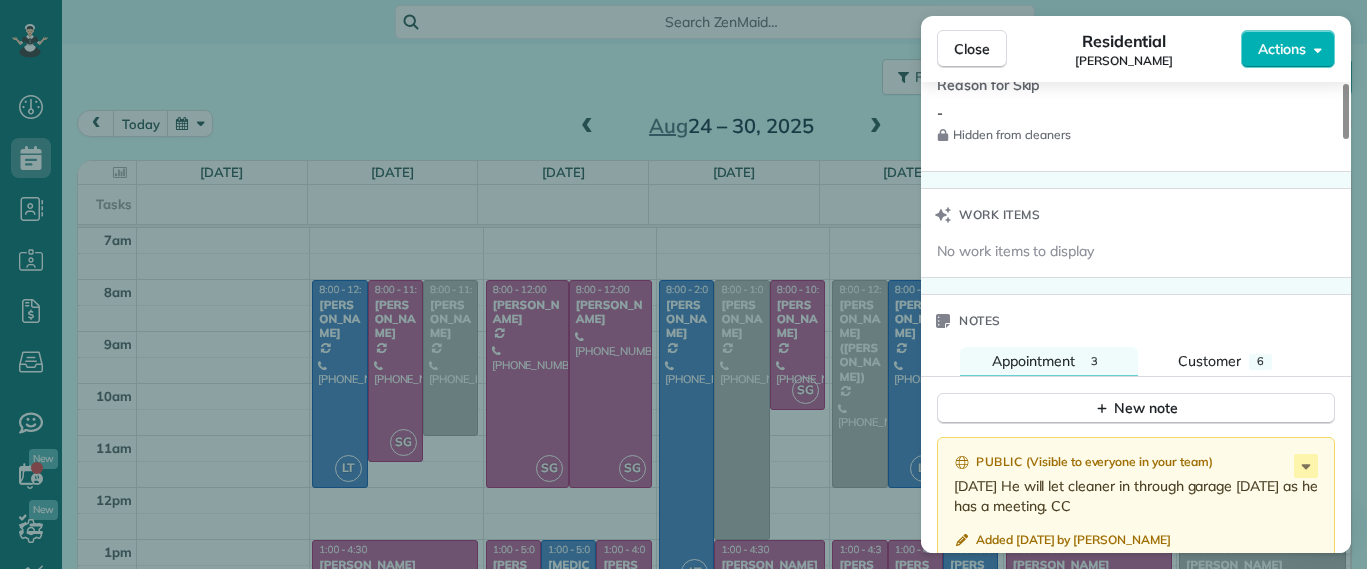 scroll, scrollTop: 1750, scrollLeft: 0, axis: vertical 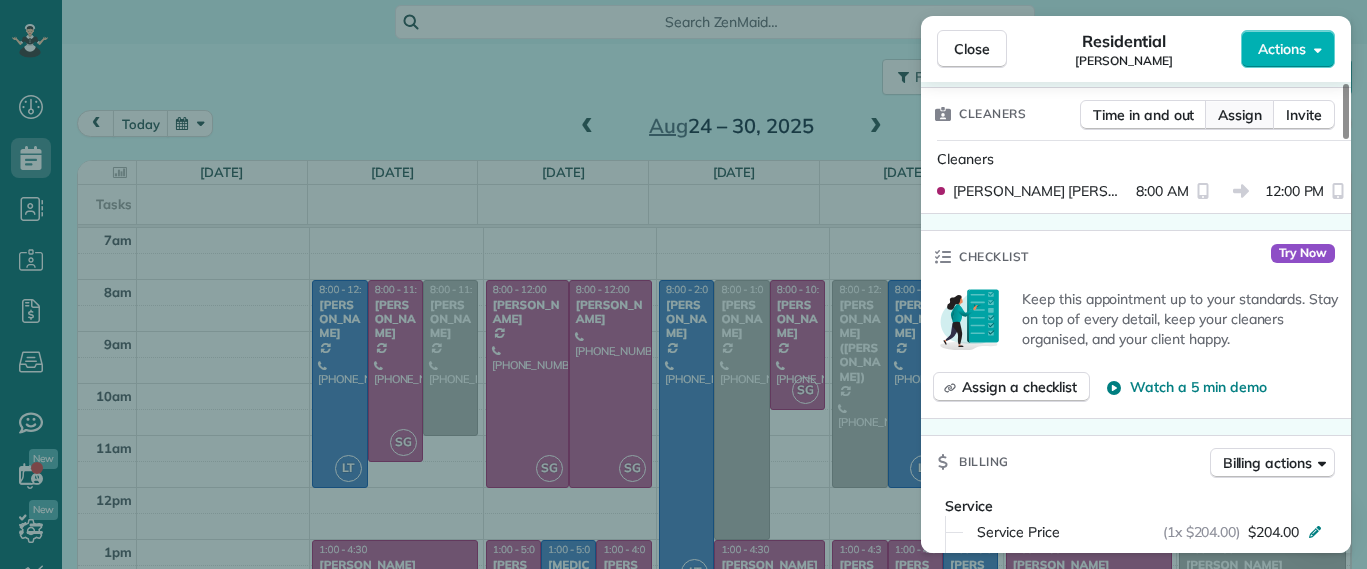 click on "Assign" at bounding box center [1240, 115] 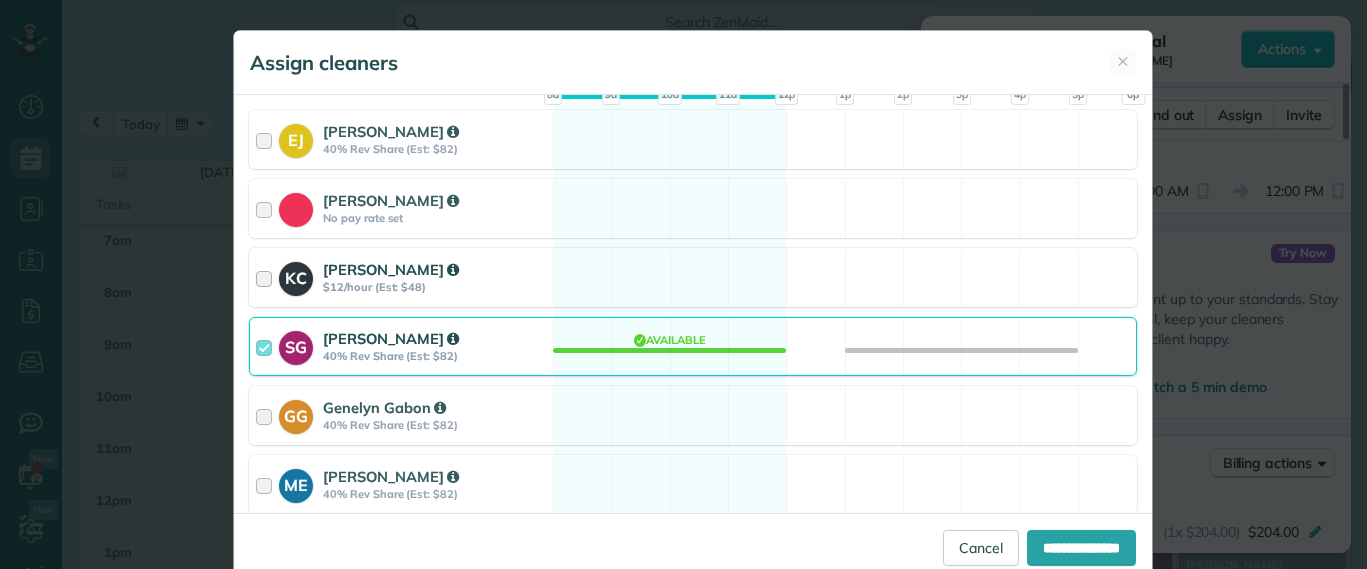 scroll, scrollTop: 375, scrollLeft: 0, axis: vertical 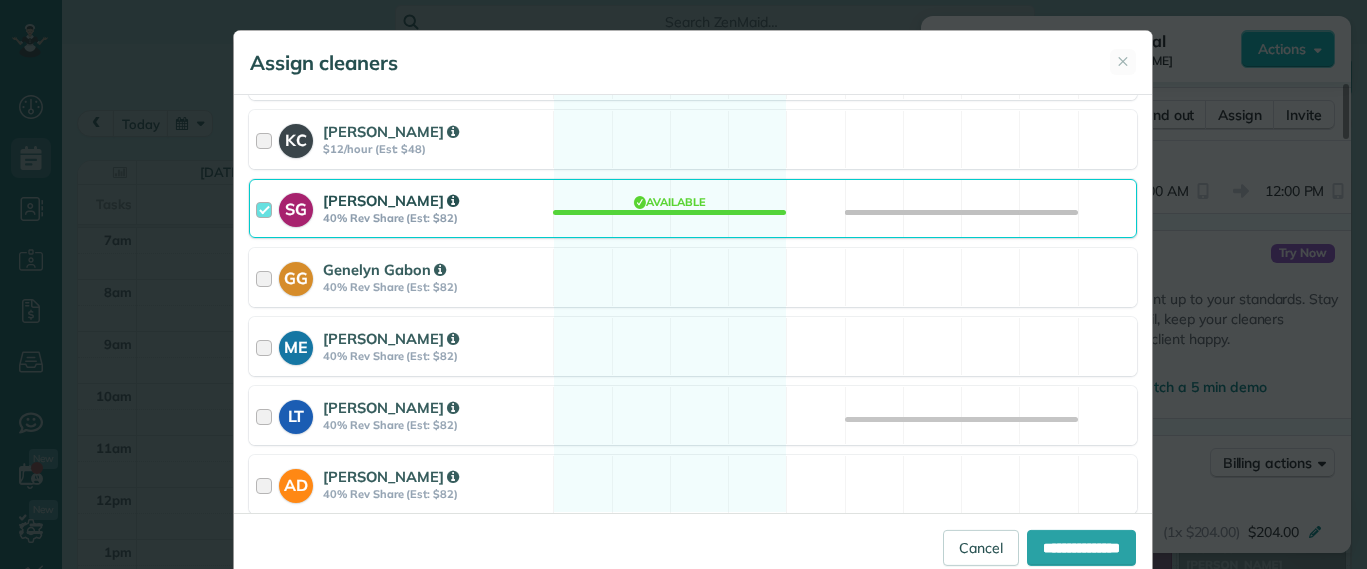 click on "SG
Sophie Gibbs
40% Rev Share (Est: $82)
Available" at bounding box center (693, 208) 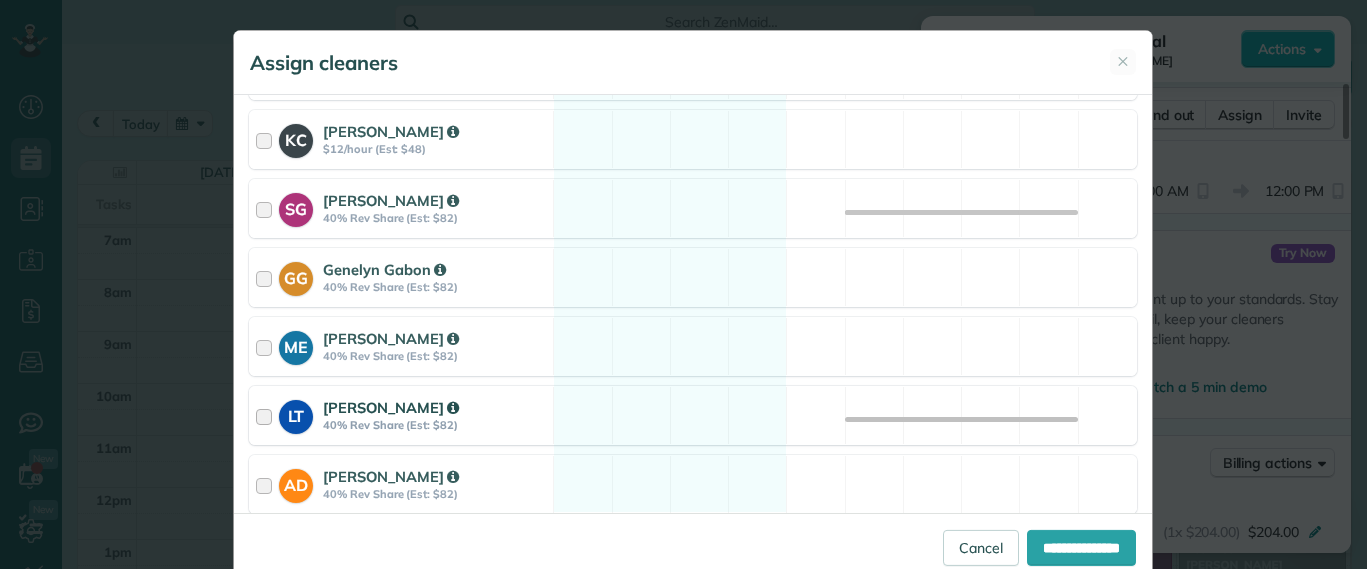 drag, startPoint x: 830, startPoint y: 415, endPoint x: 768, endPoint y: 400, distance: 63.788715 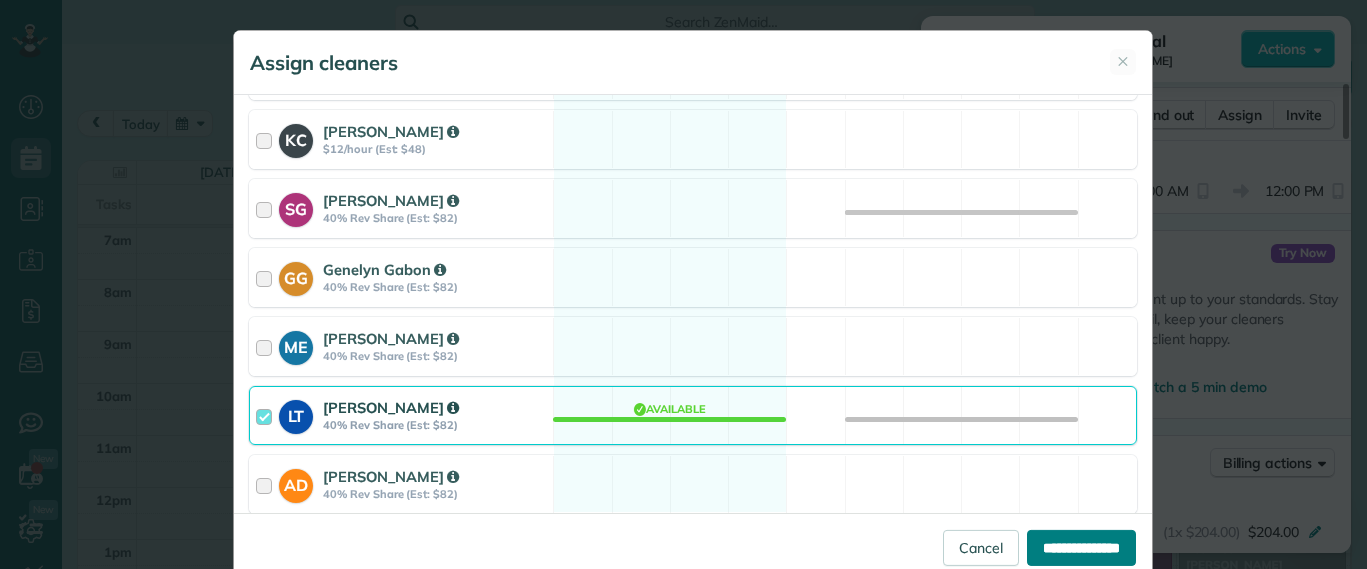 click on "**********" at bounding box center [1081, 548] 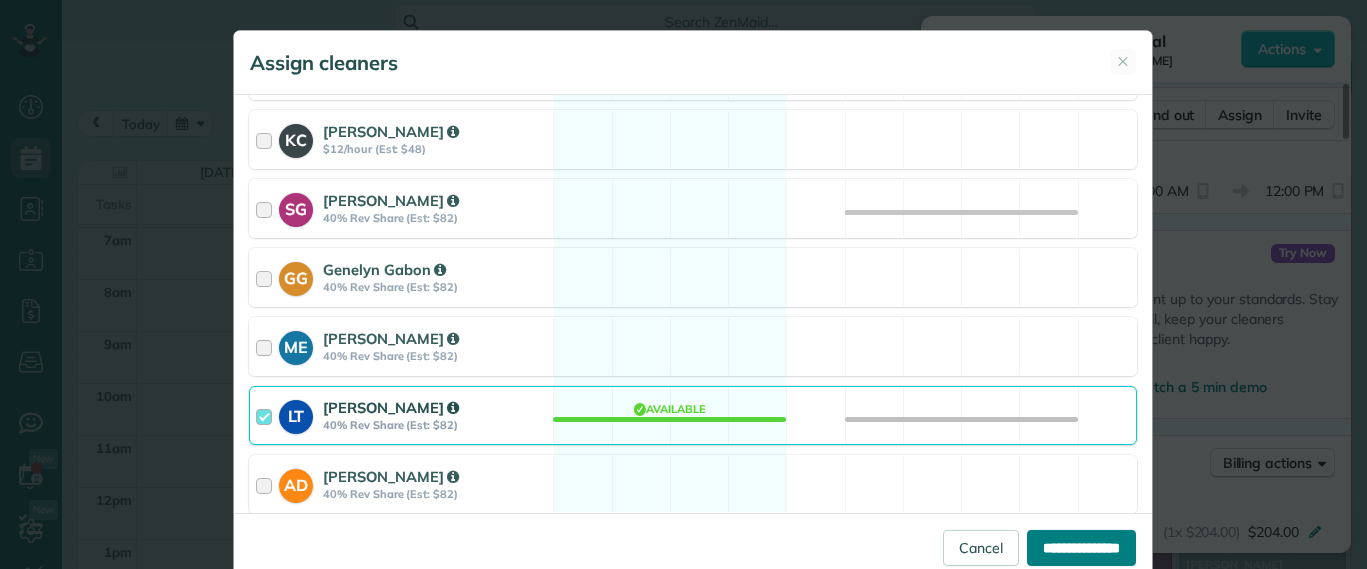 type on "**********" 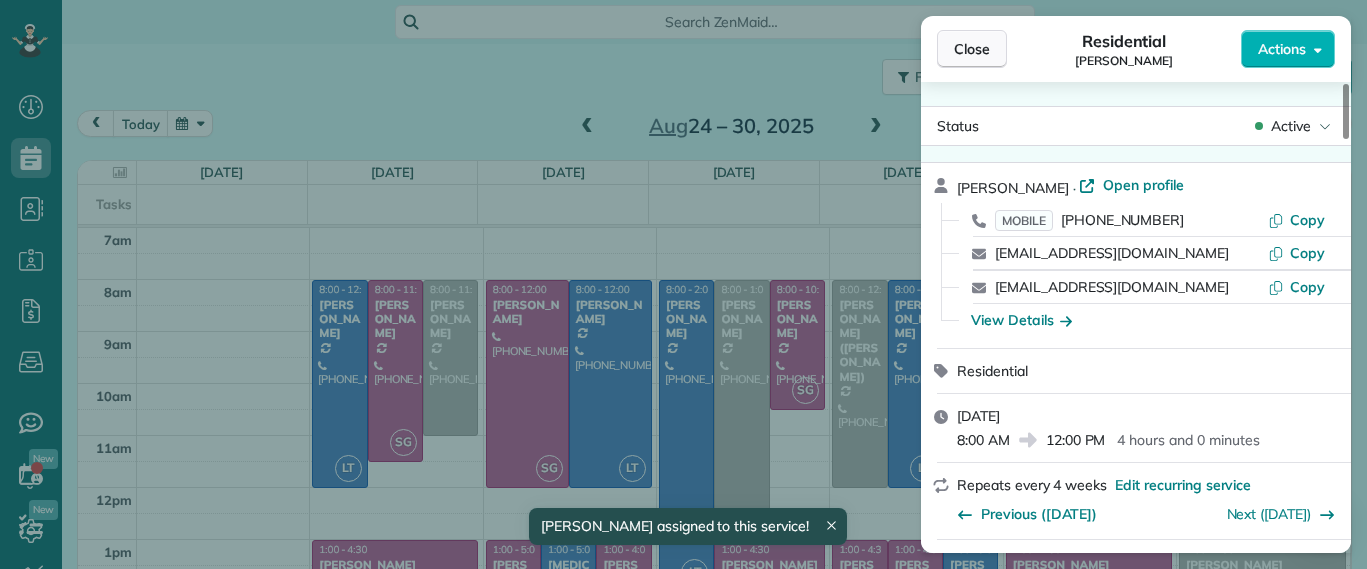 click on "Close" at bounding box center [972, 49] 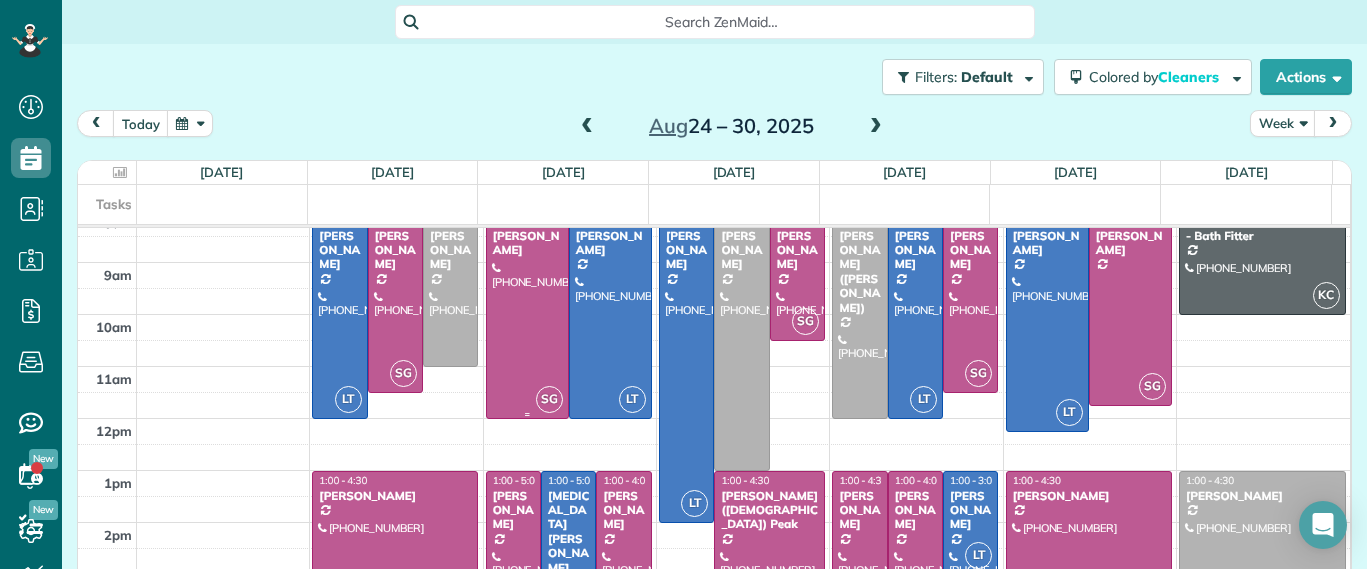 scroll, scrollTop: 204, scrollLeft: 0, axis: vertical 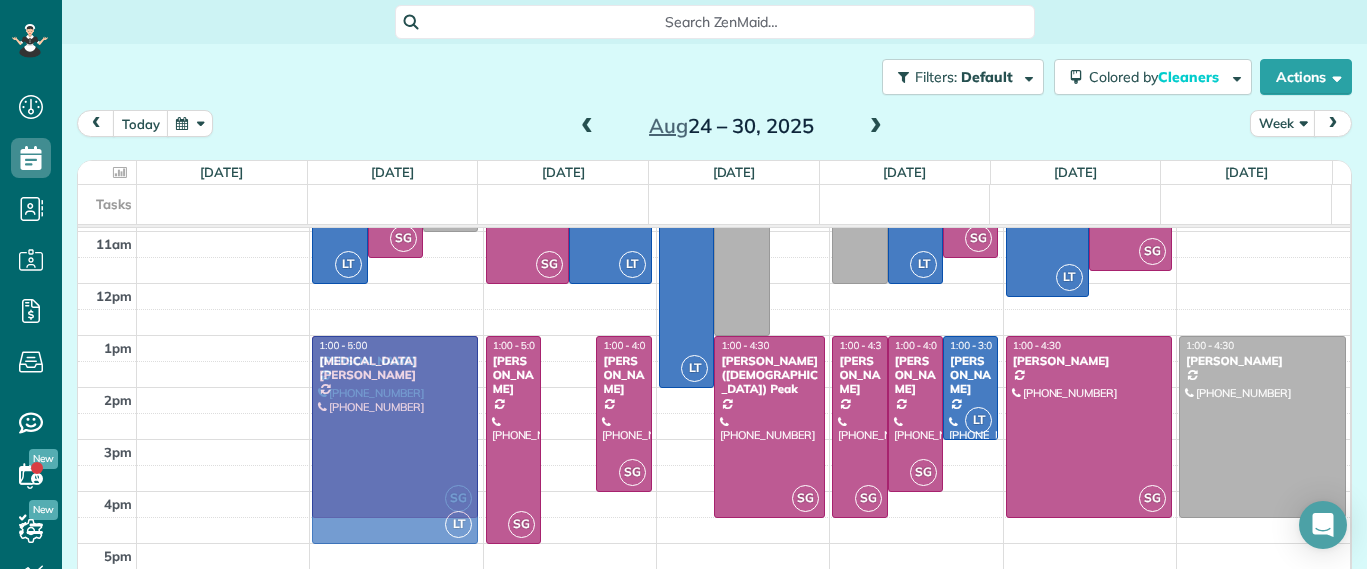 drag, startPoint x: 558, startPoint y: 426, endPoint x: 468, endPoint y: 421, distance: 90.13878 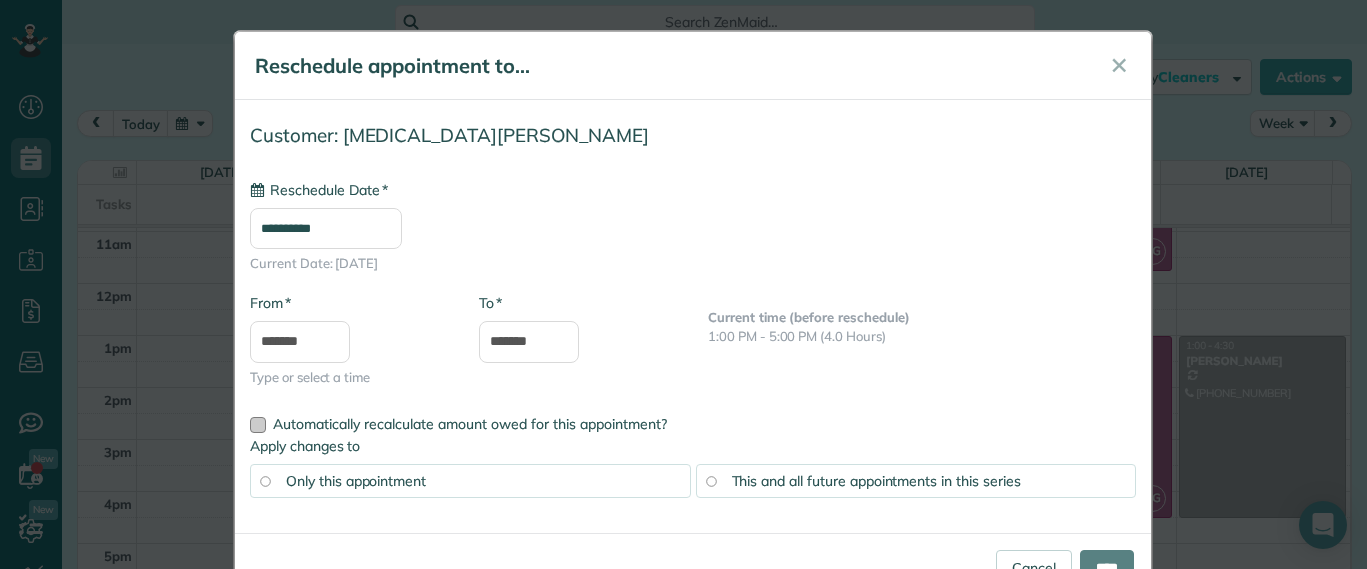type on "**********" 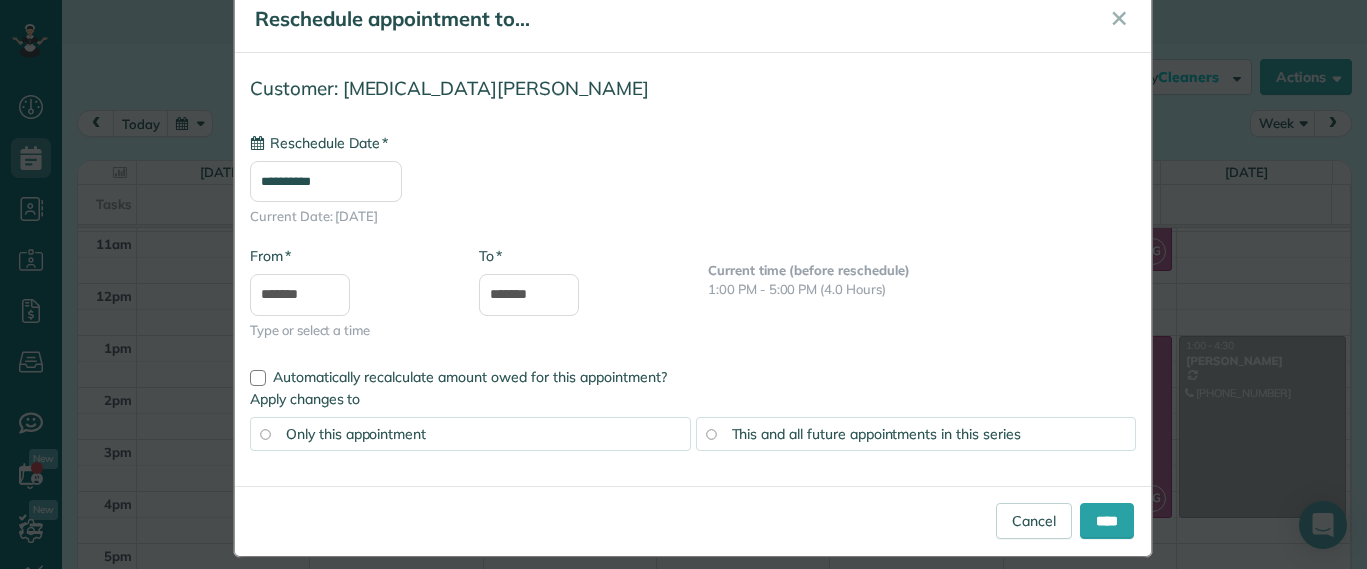 scroll, scrollTop: 66, scrollLeft: 0, axis: vertical 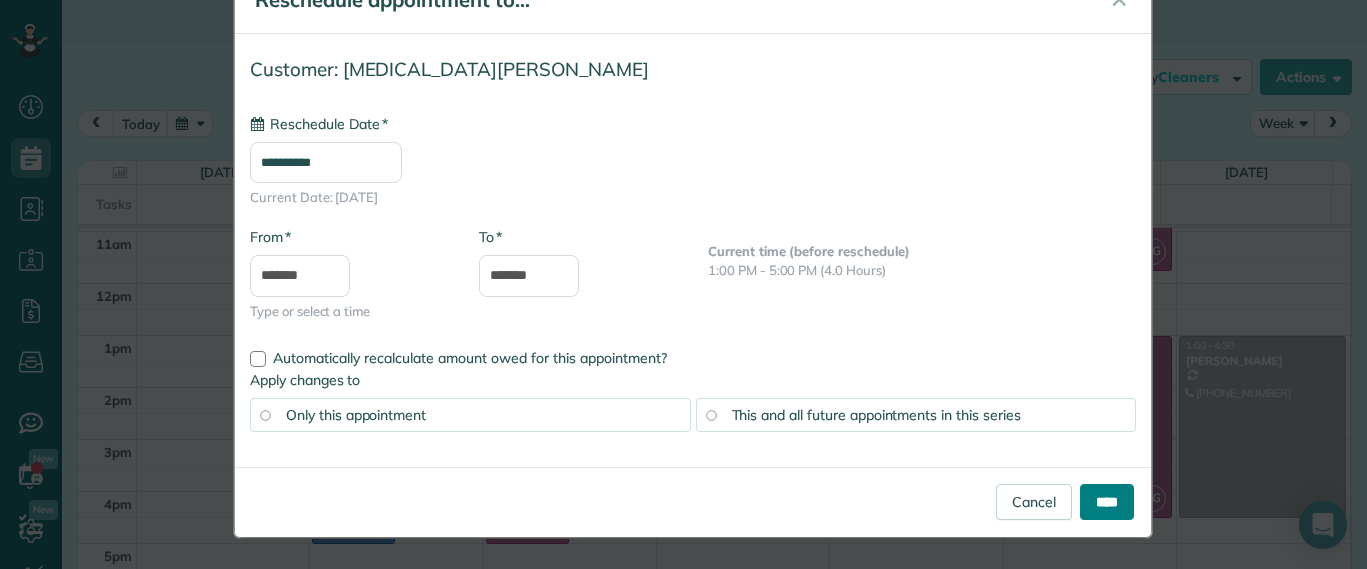 click on "****" at bounding box center [1107, 502] 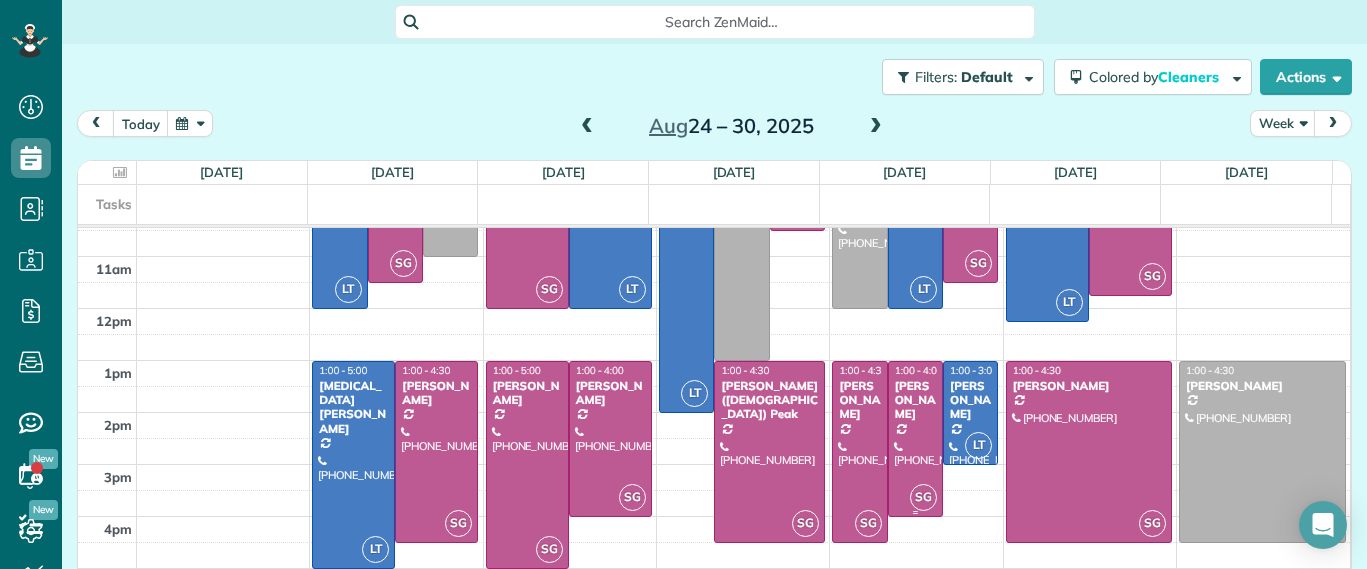 scroll, scrollTop: 204, scrollLeft: 0, axis: vertical 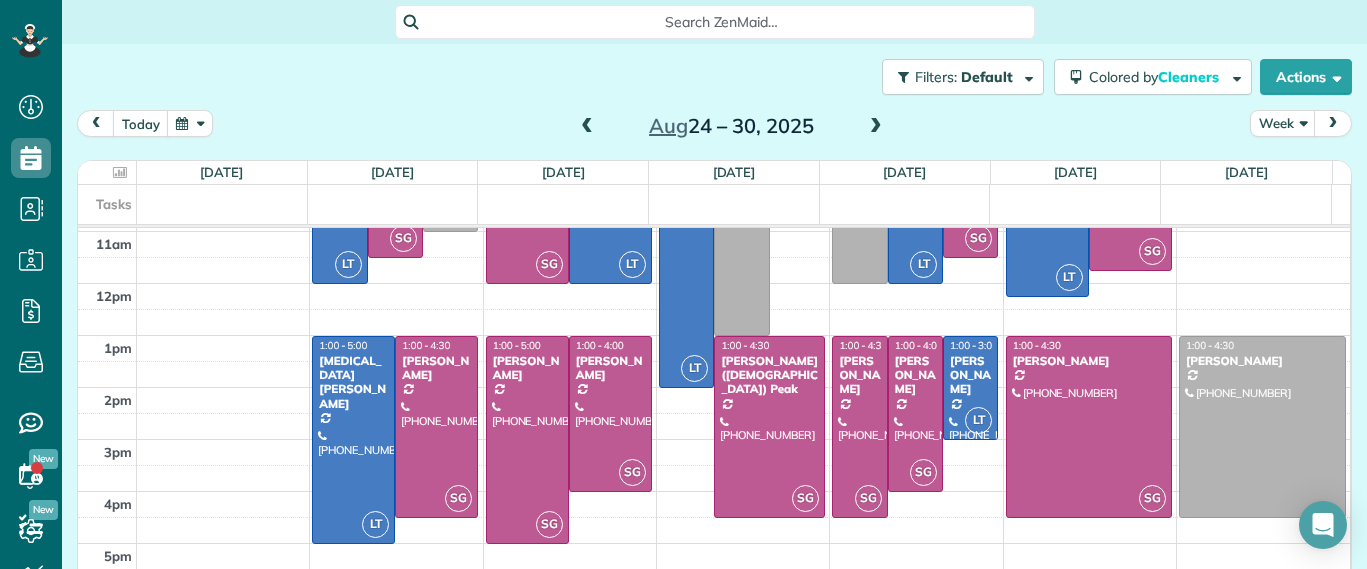 click on "Tasks" at bounding box center (705, 204) 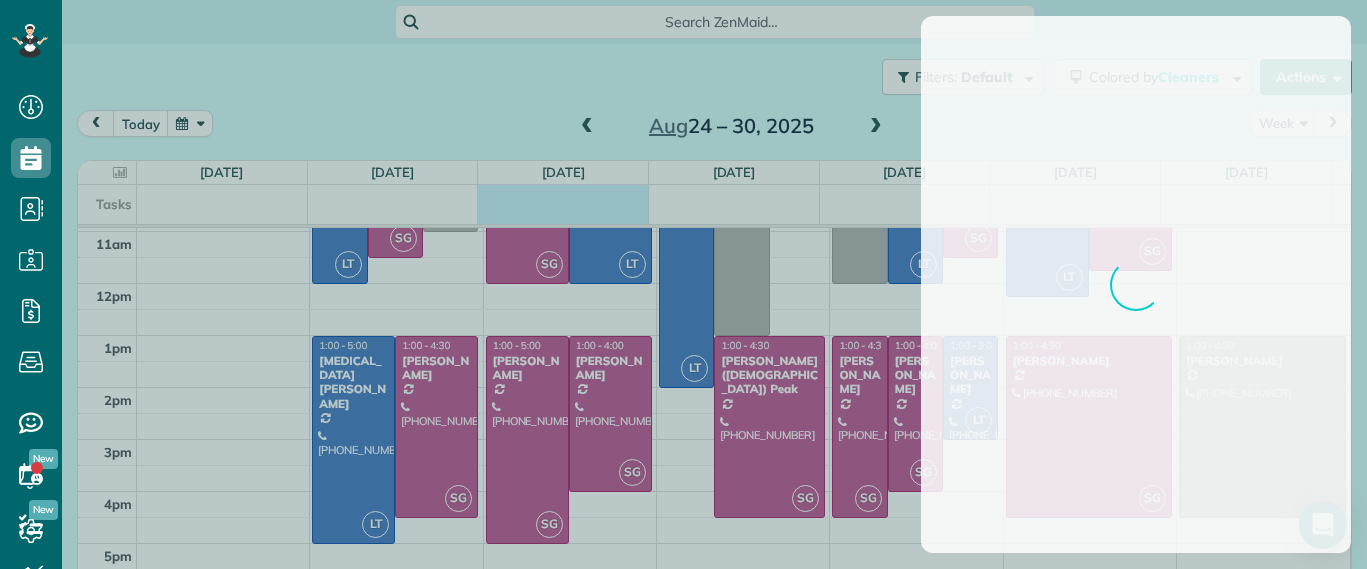 click at bounding box center [683, 284] 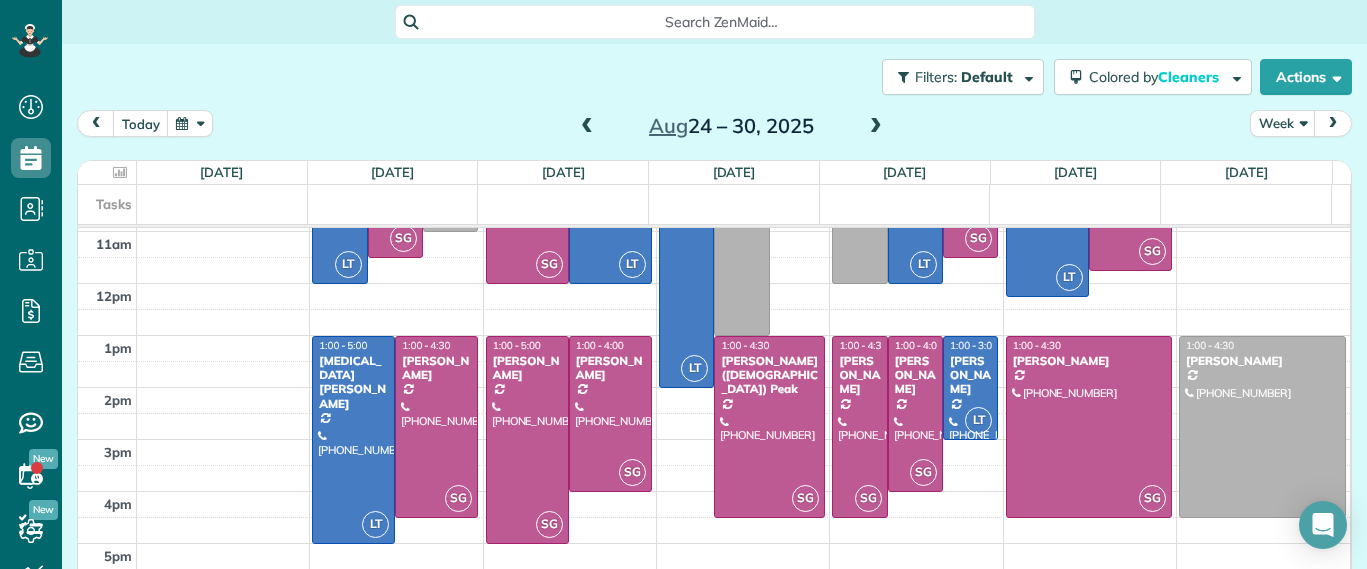 click on "Tue 8/26 15  Man Hours 4  Appointments 0% Paid All Assigned" at bounding box center [563, 172] 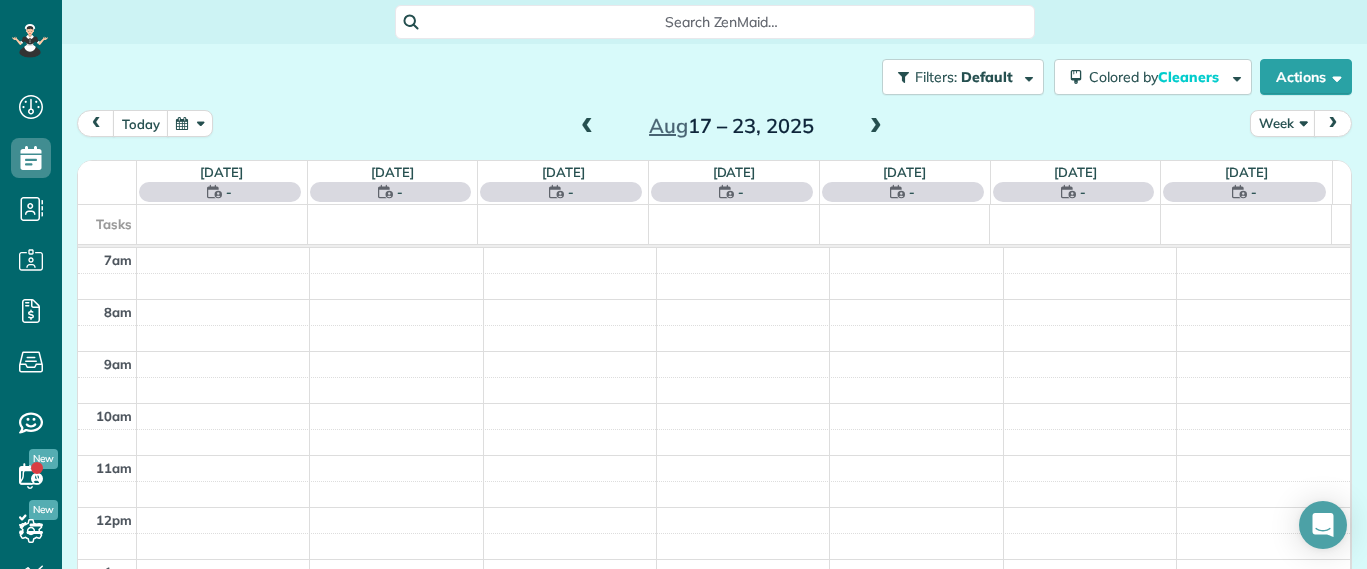 click at bounding box center [587, 127] 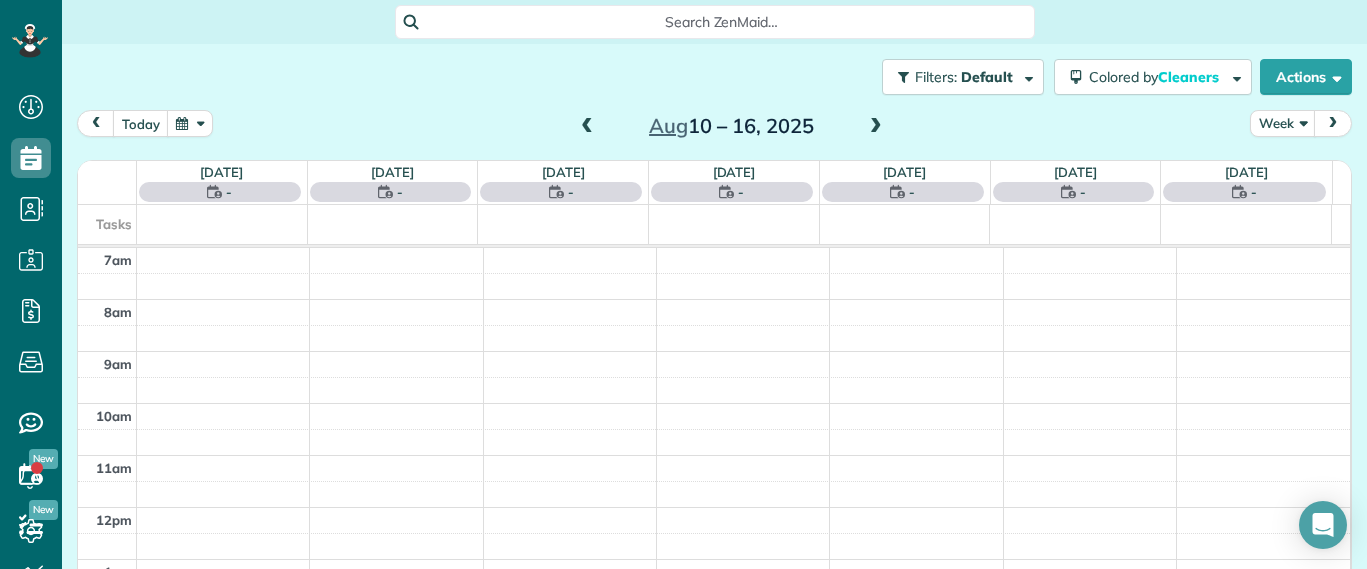 click at bounding box center [587, 127] 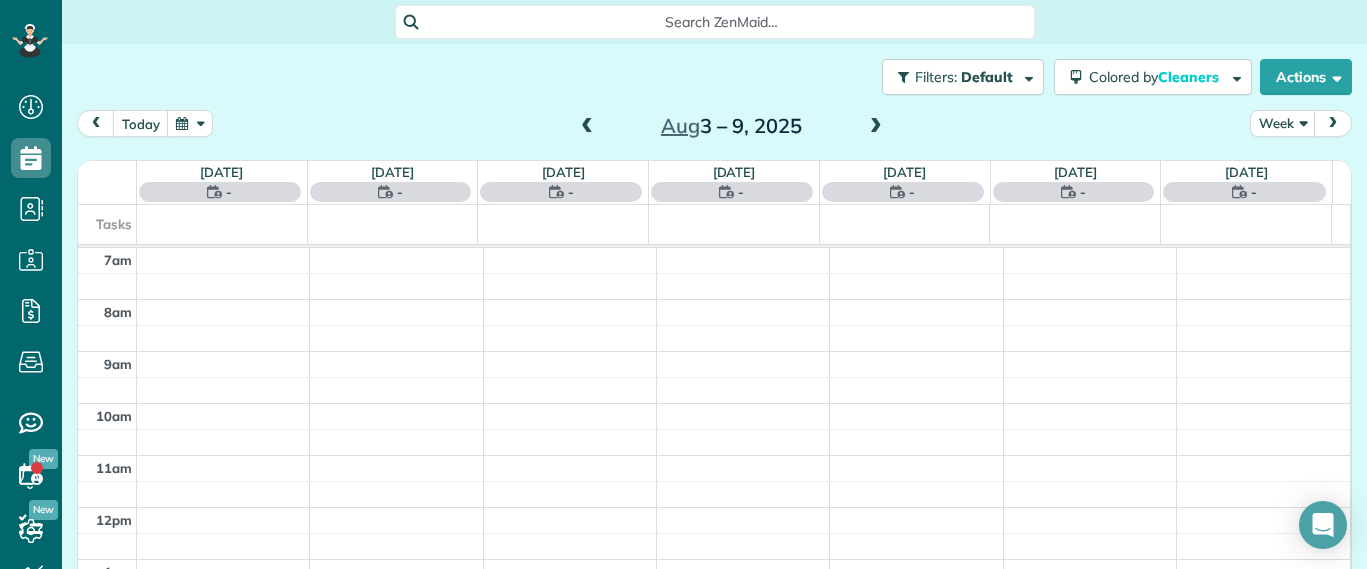 click at bounding box center [587, 127] 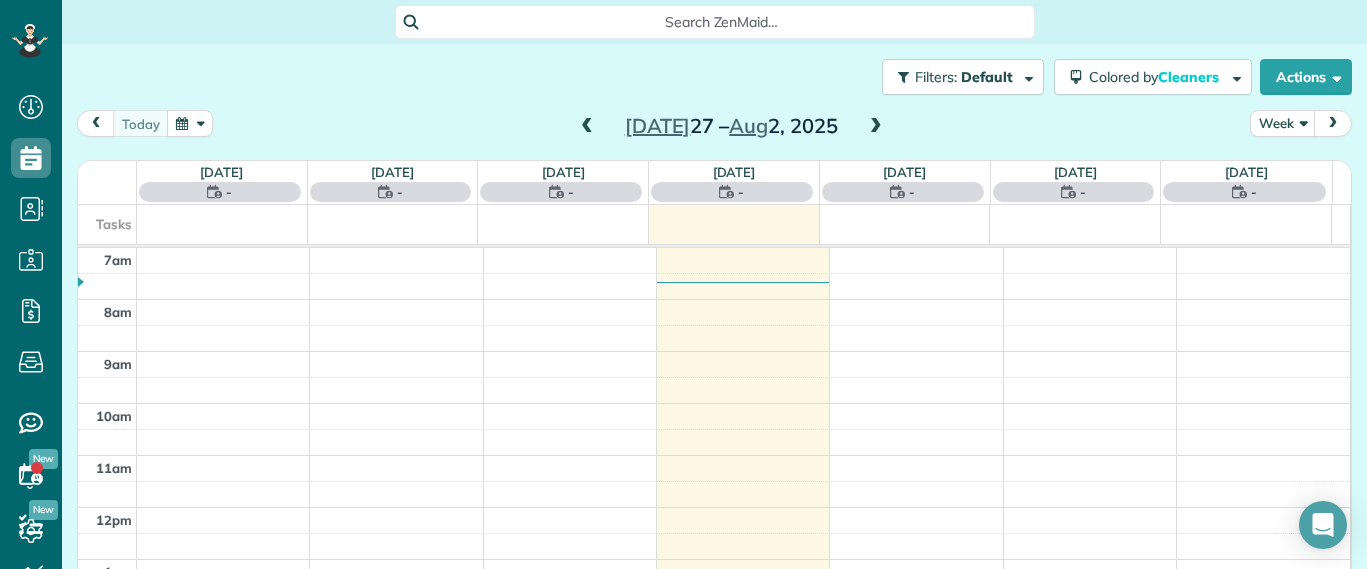 click at bounding box center [587, 127] 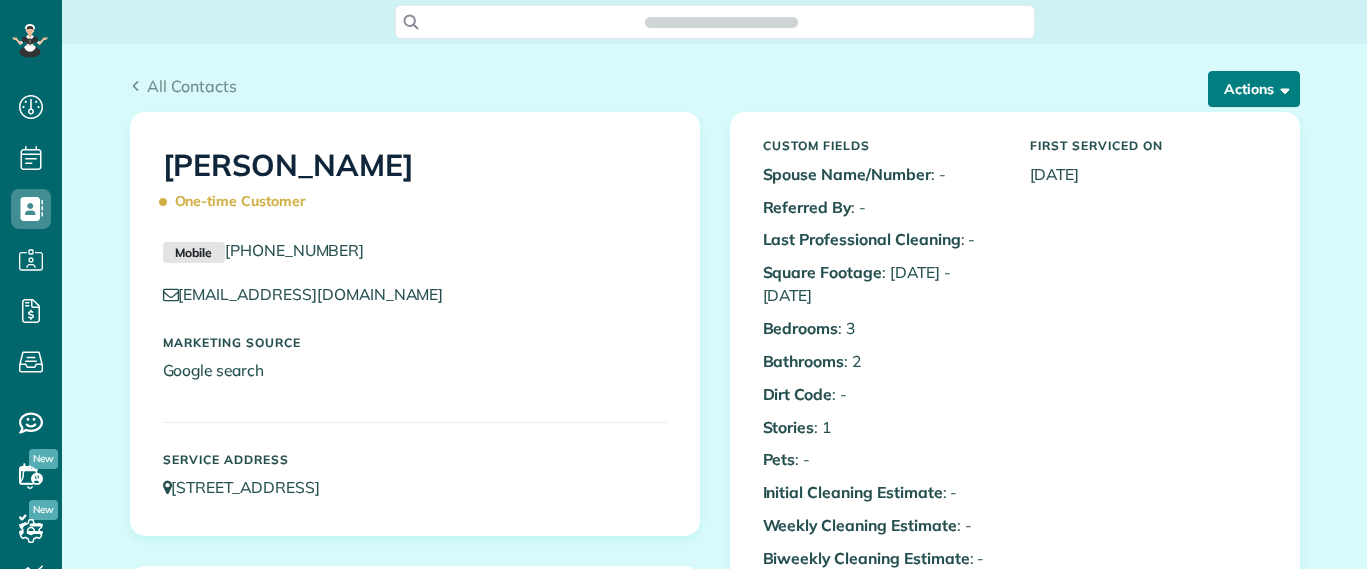 scroll, scrollTop: 0, scrollLeft: 0, axis: both 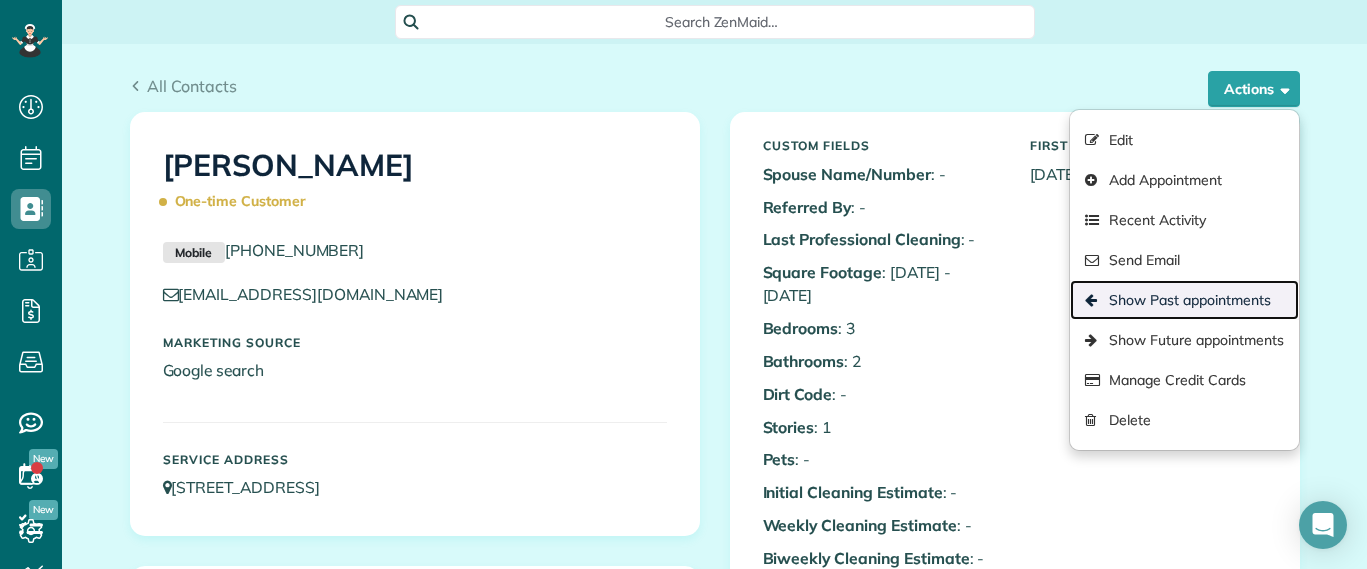 click on "Show Past appointments" at bounding box center [1184, 300] 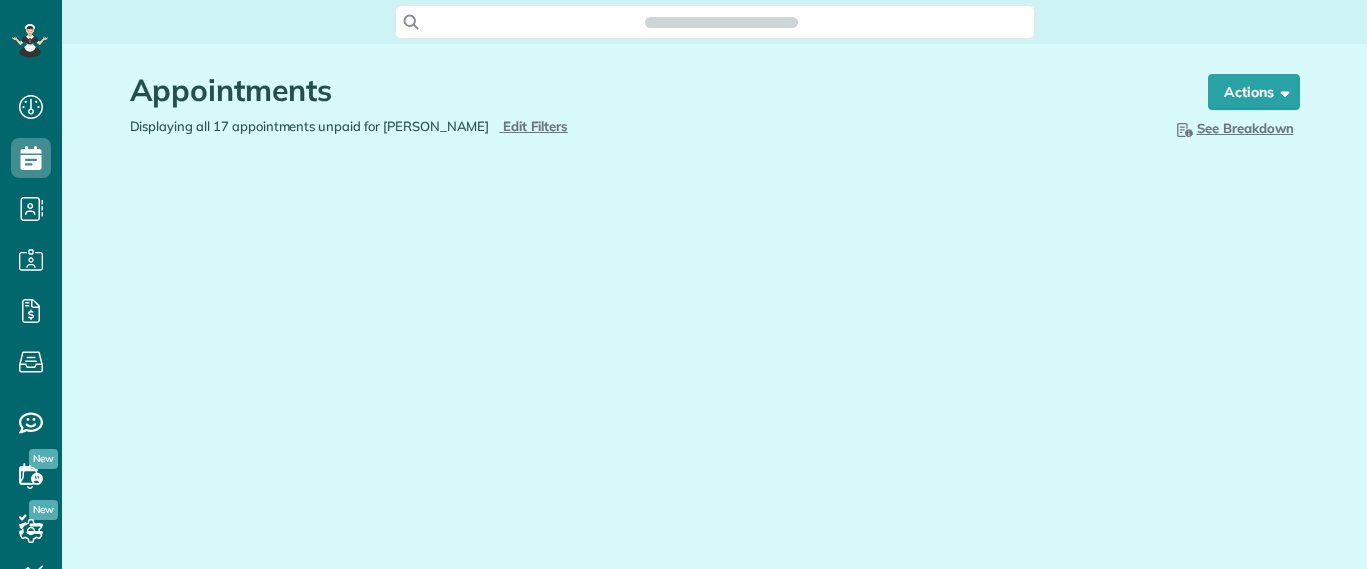 scroll, scrollTop: 0, scrollLeft: 0, axis: both 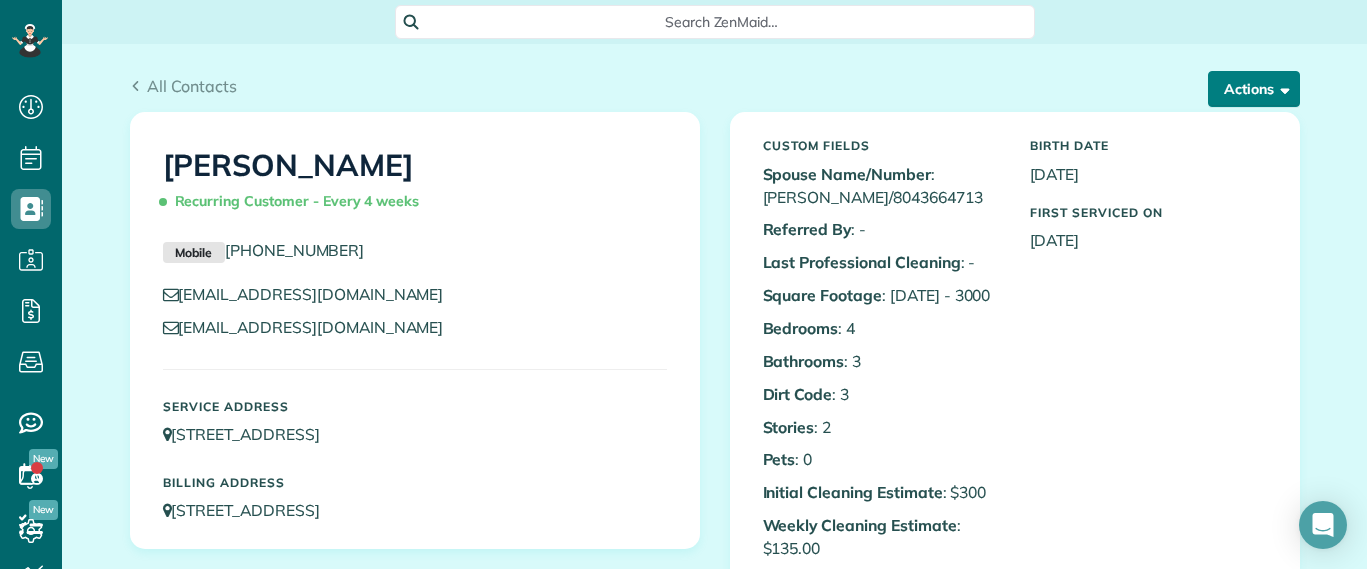 click on "Actions" at bounding box center (1254, 89) 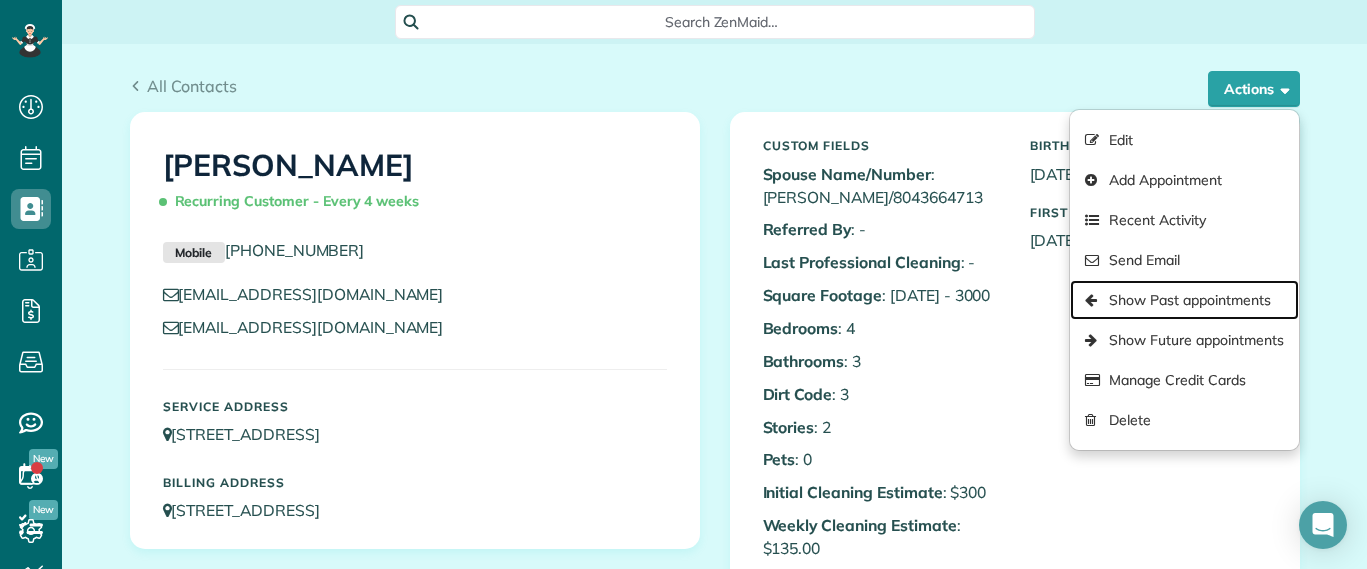 click on "Show Past appointments" at bounding box center (1184, 300) 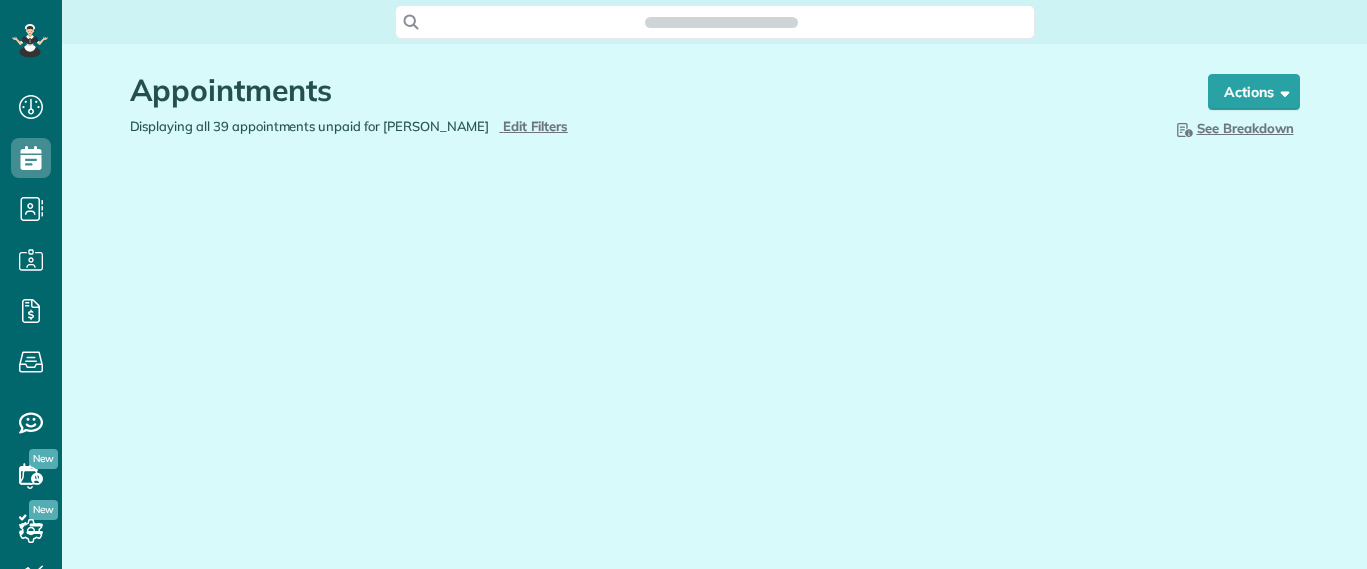 scroll, scrollTop: 0, scrollLeft: 0, axis: both 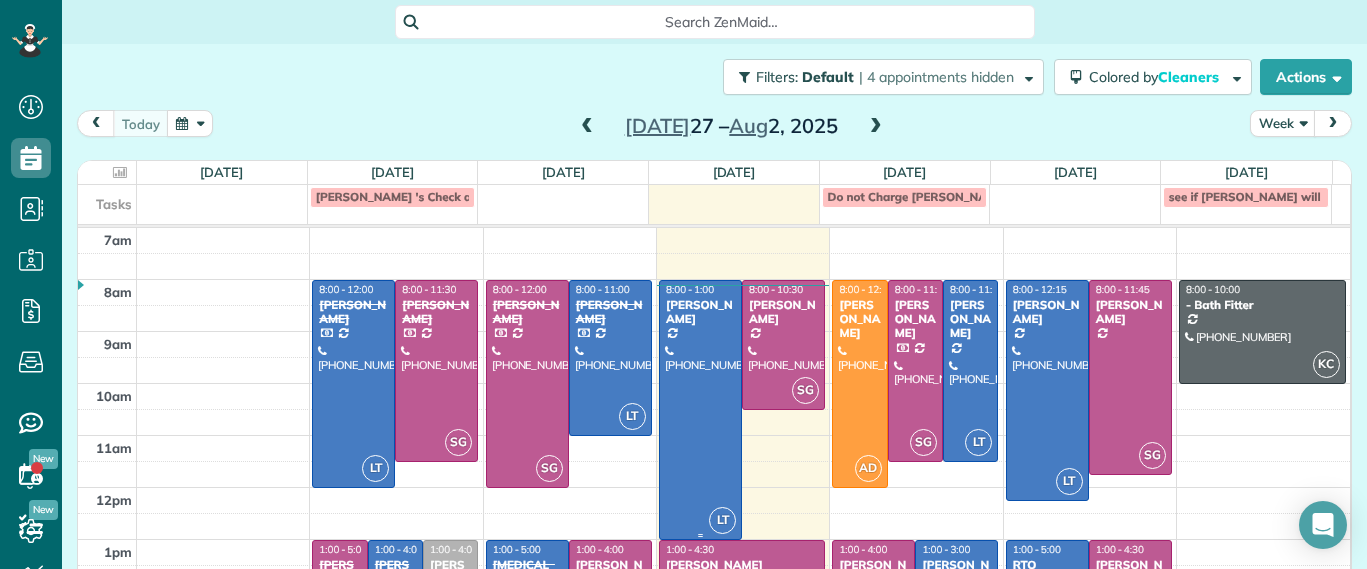 click at bounding box center (700, 410) 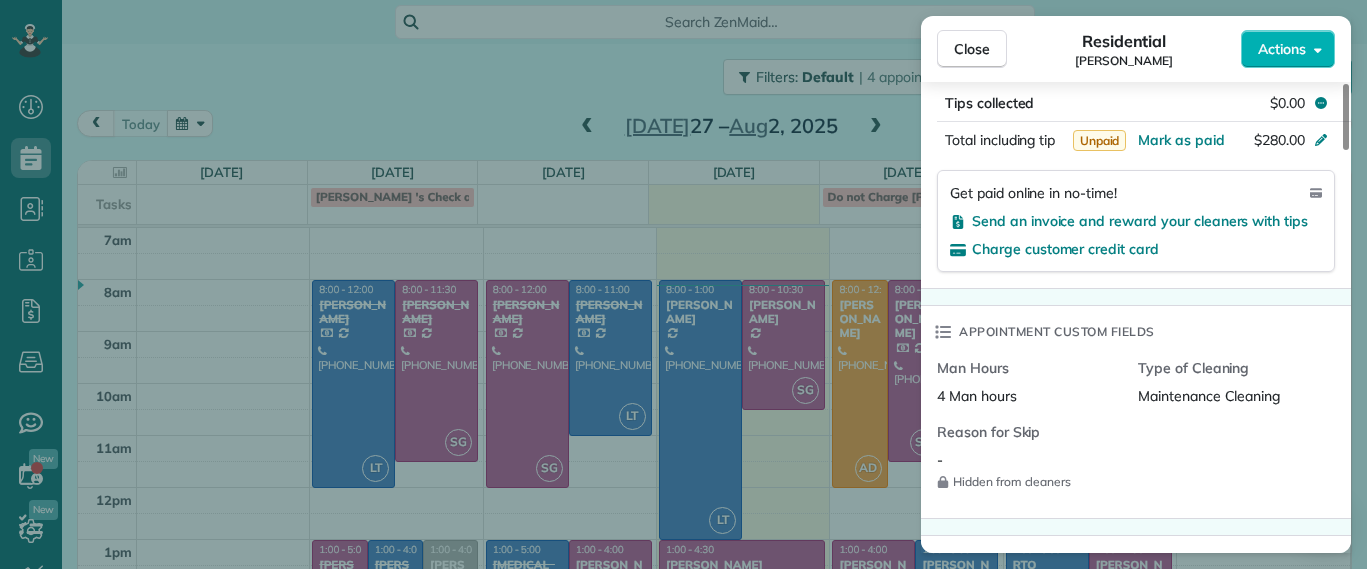 scroll, scrollTop: 1125, scrollLeft: 0, axis: vertical 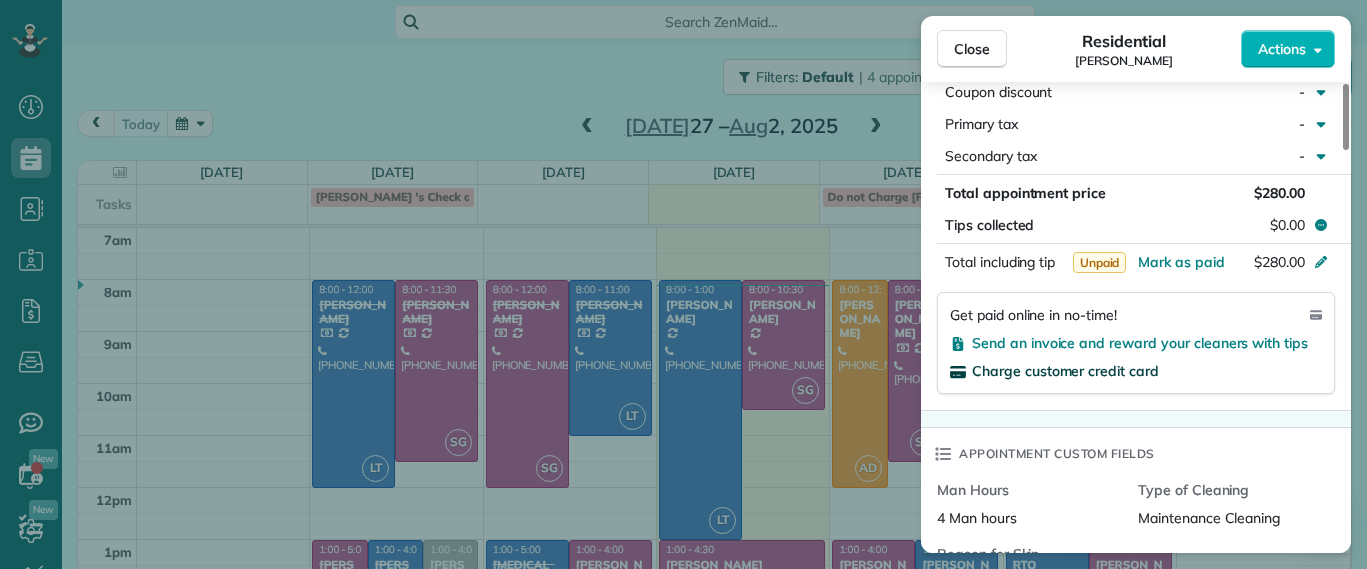 click on "Charge customer credit card" at bounding box center [1065, 371] 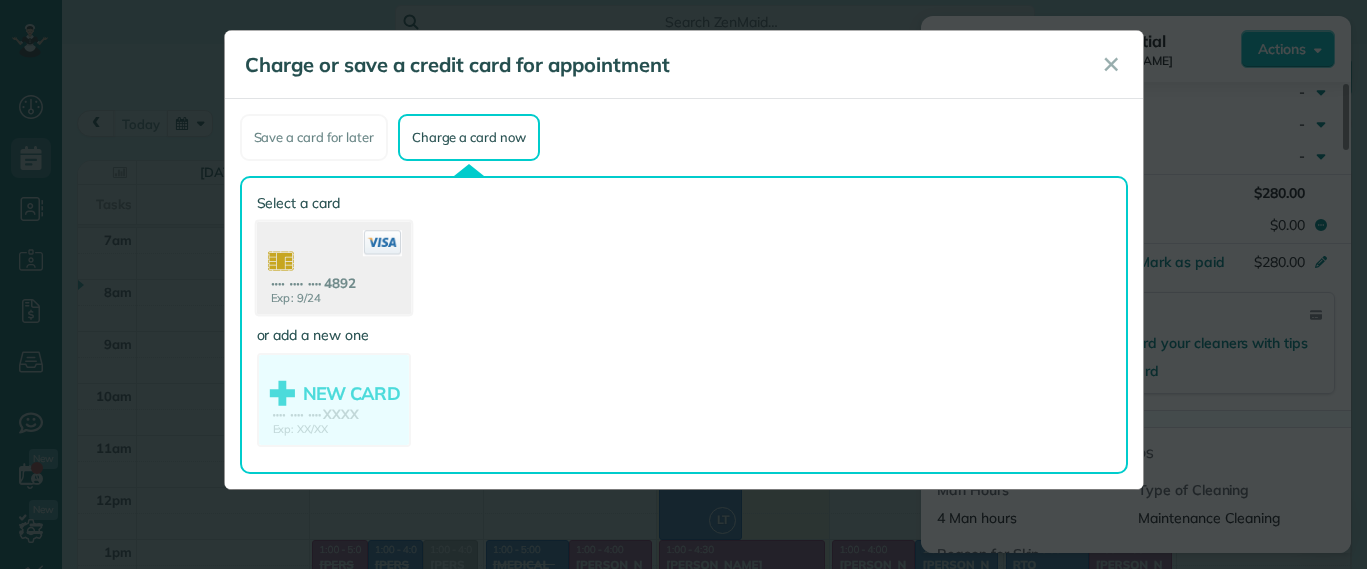 click 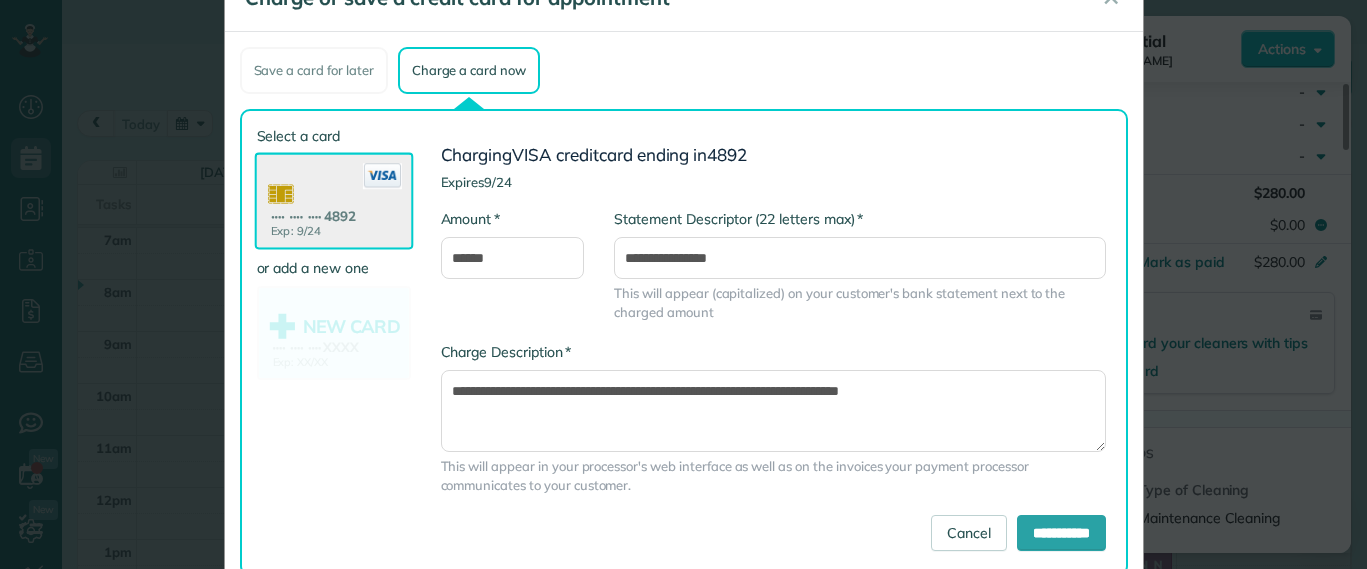 scroll, scrollTop: 120, scrollLeft: 0, axis: vertical 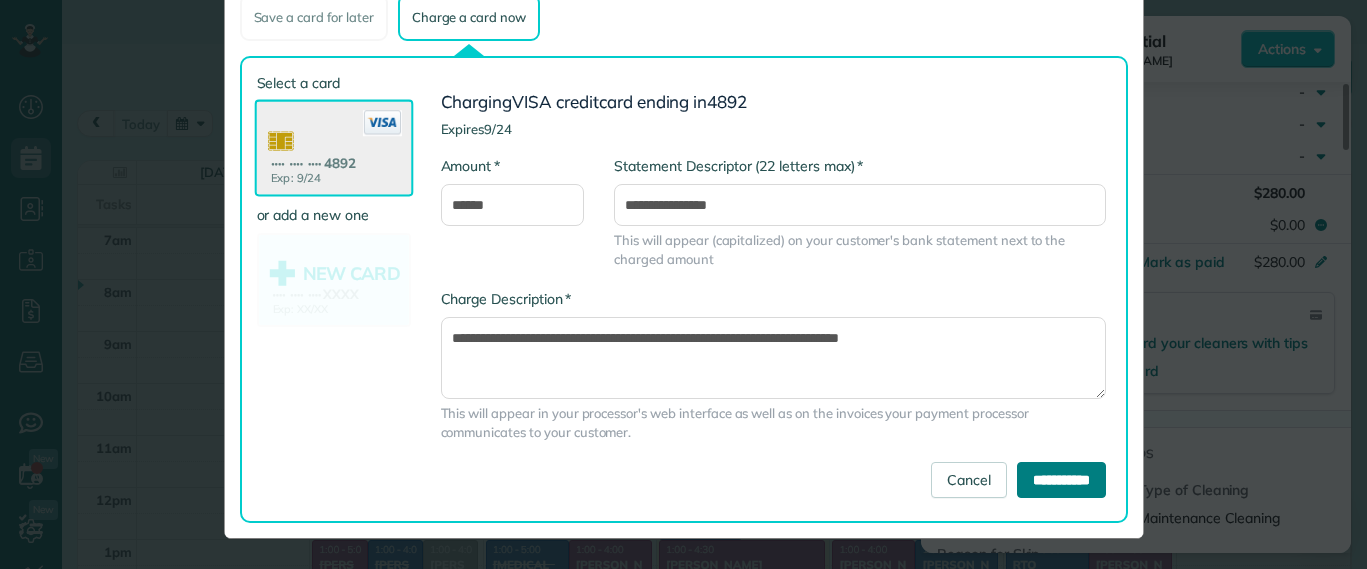 drag, startPoint x: 1027, startPoint y: 491, endPoint x: 1130, endPoint y: 526, distance: 108.78419 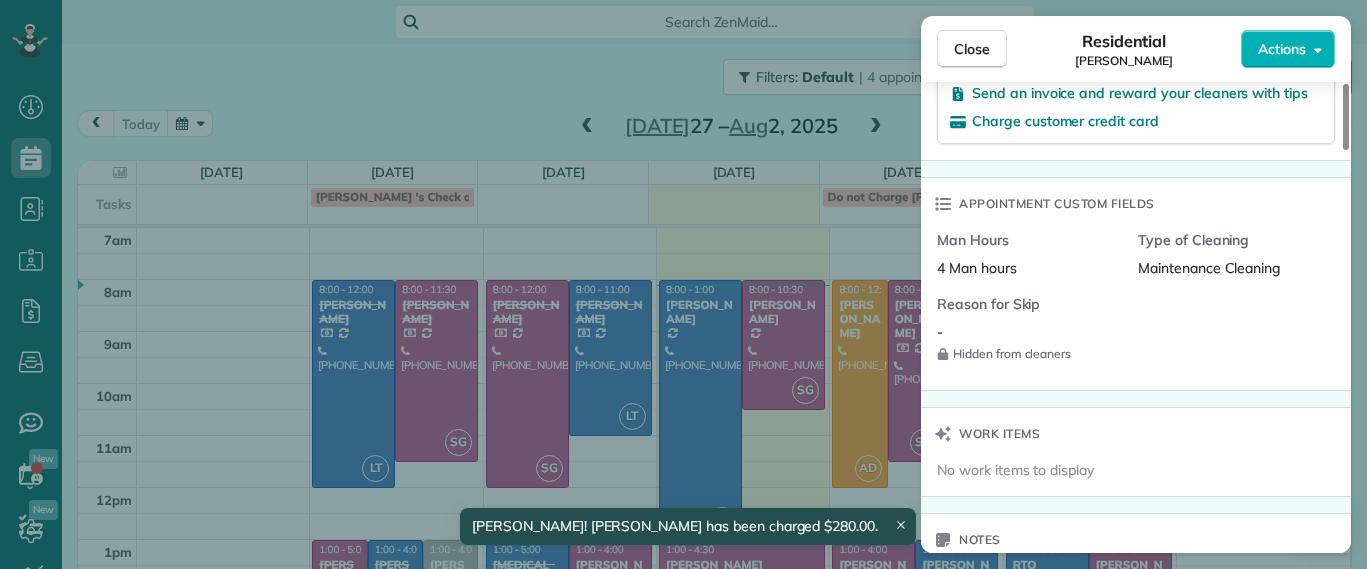 scroll, scrollTop: 1875, scrollLeft: 0, axis: vertical 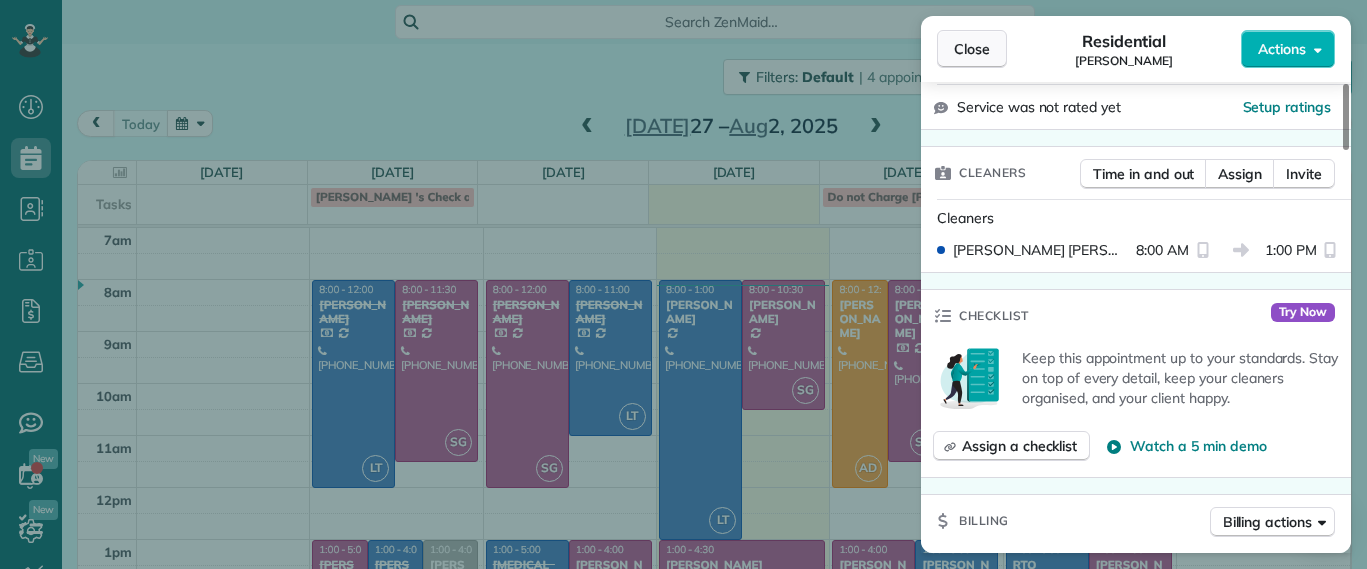 click on "Close" at bounding box center [972, 49] 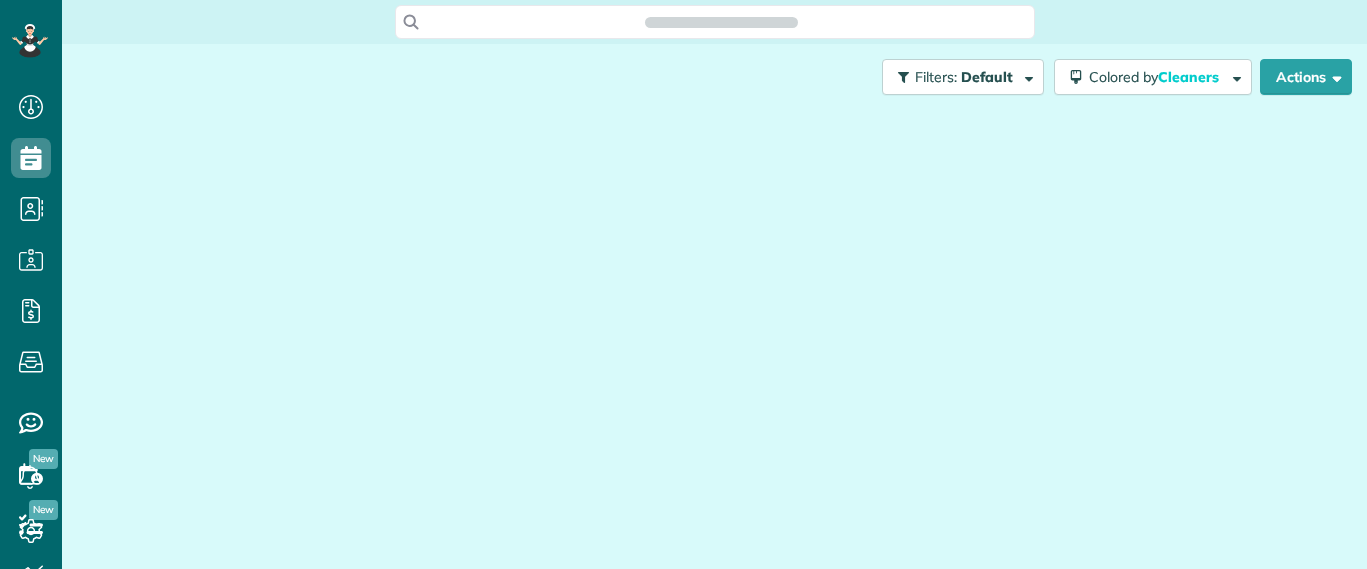 scroll, scrollTop: 0, scrollLeft: 0, axis: both 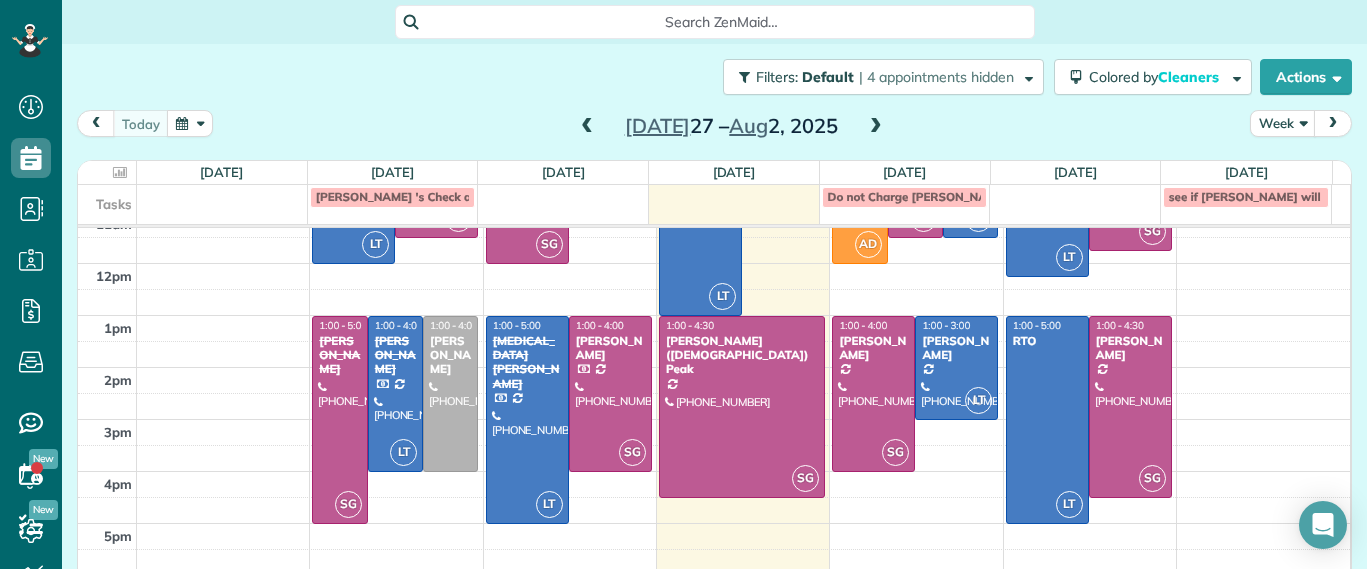 click at bounding box center (876, 127) 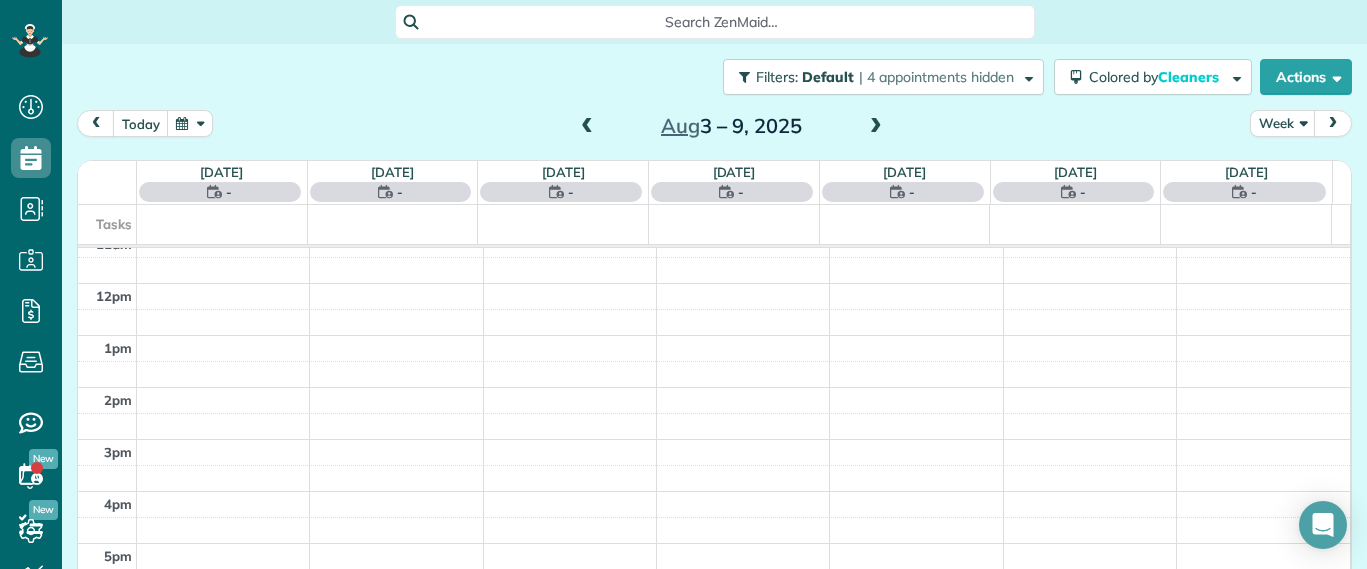 scroll, scrollTop: 0, scrollLeft: 0, axis: both 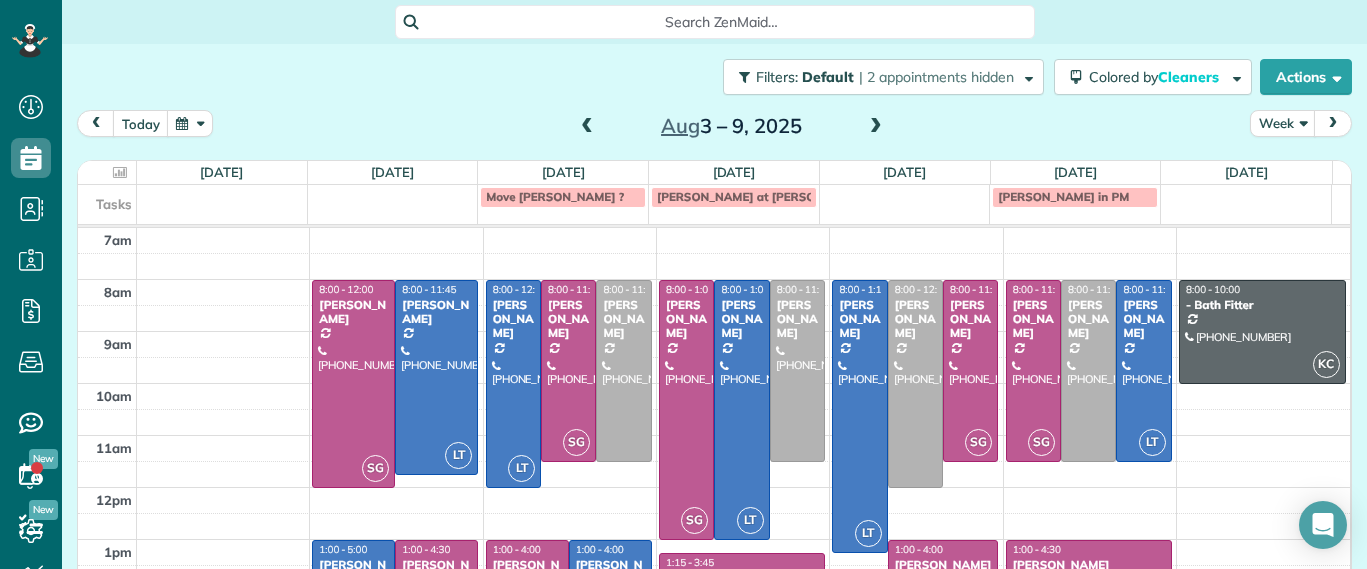 click at bounding box center (876, 127) 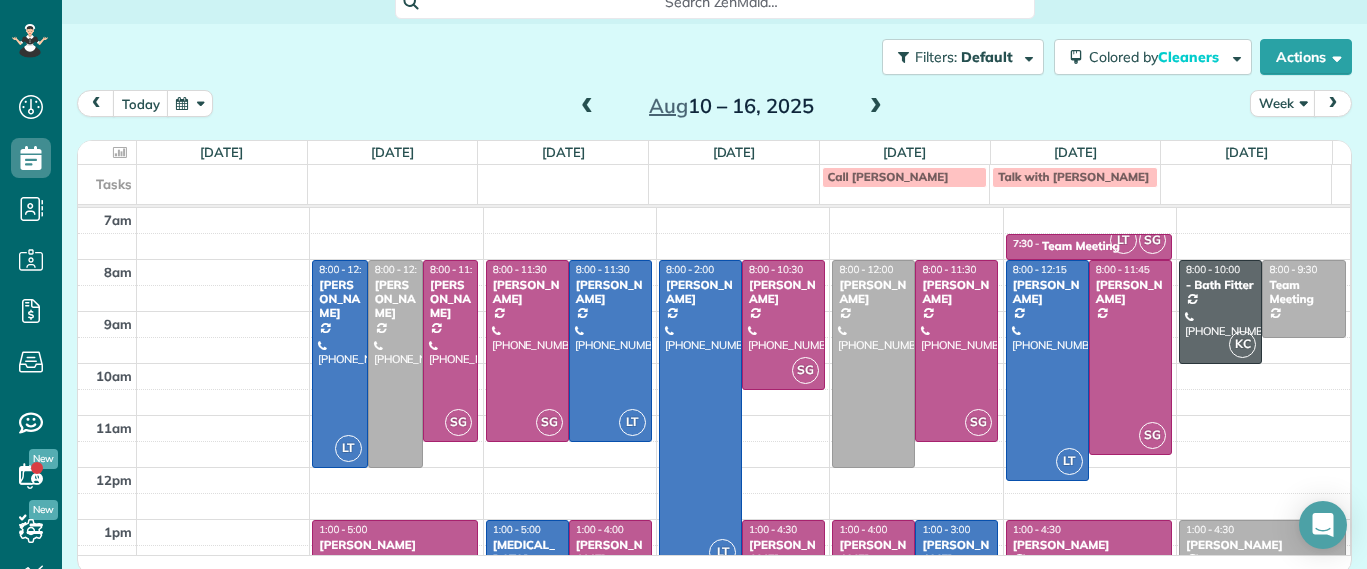 scroll, scrollTop: 26, scrollLeft: 0, axis: vertical 